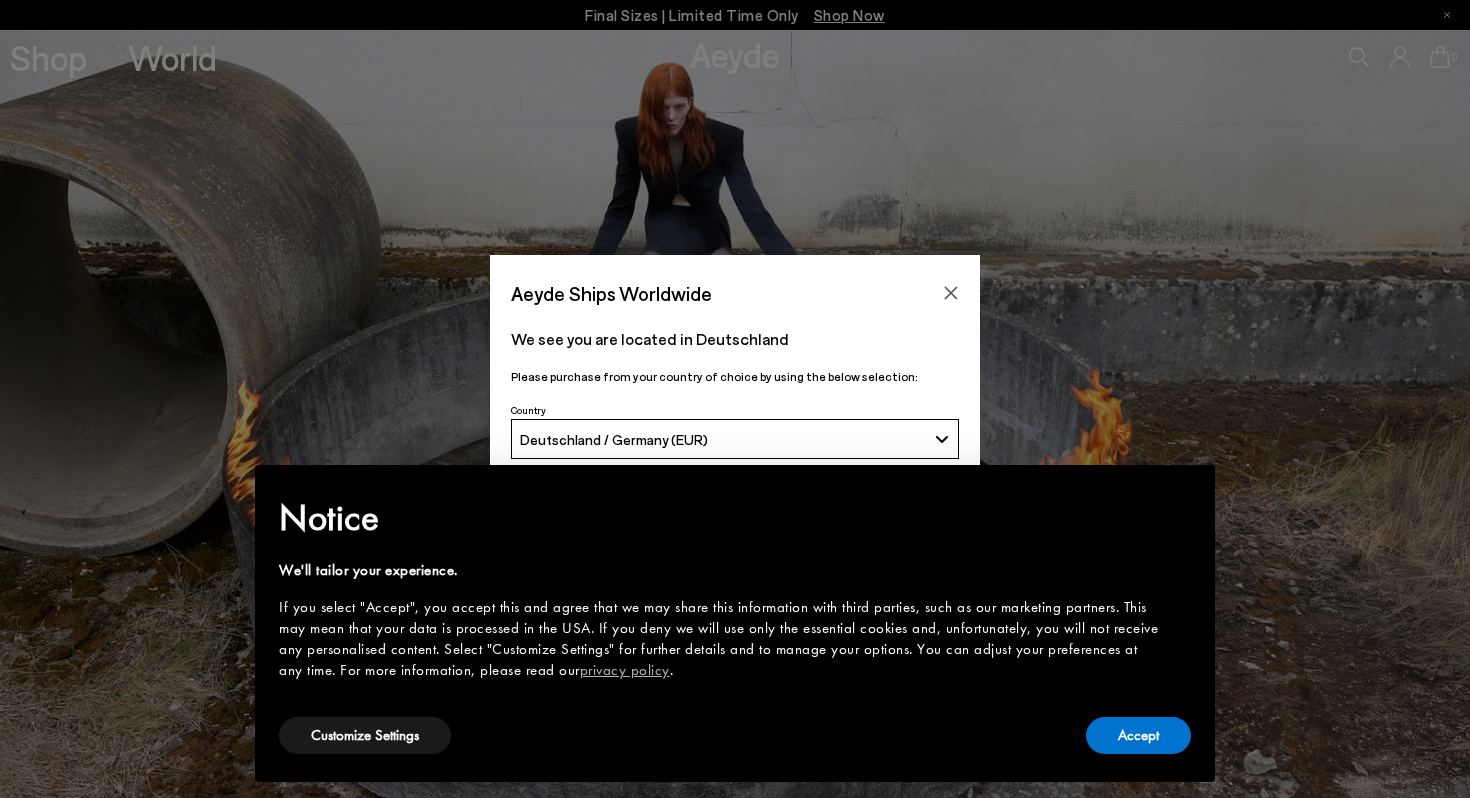 scroll, scrollTop: 0, scrollLeft: 0, axis: both 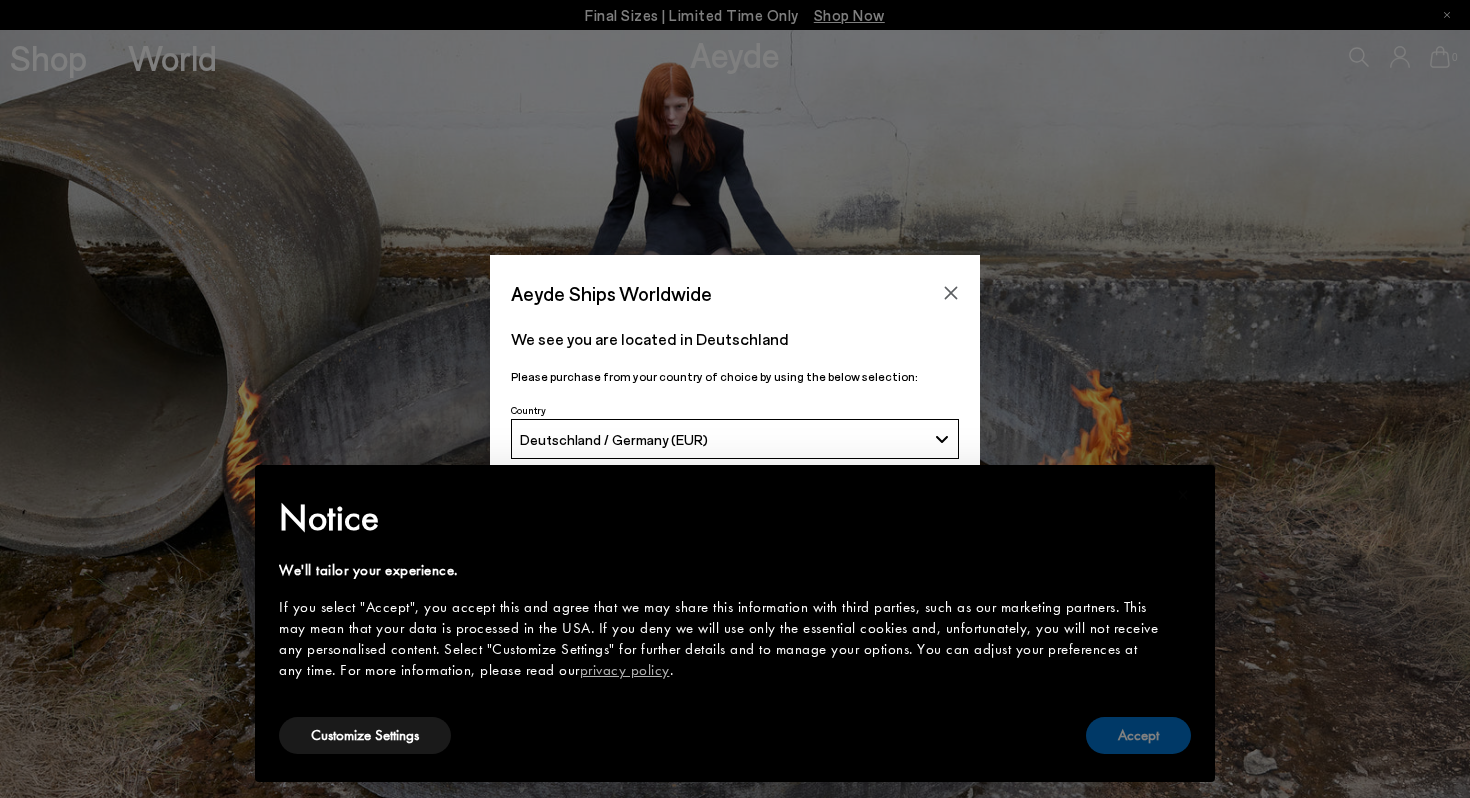 click on "Accept" at bounding box center [1138, 735] 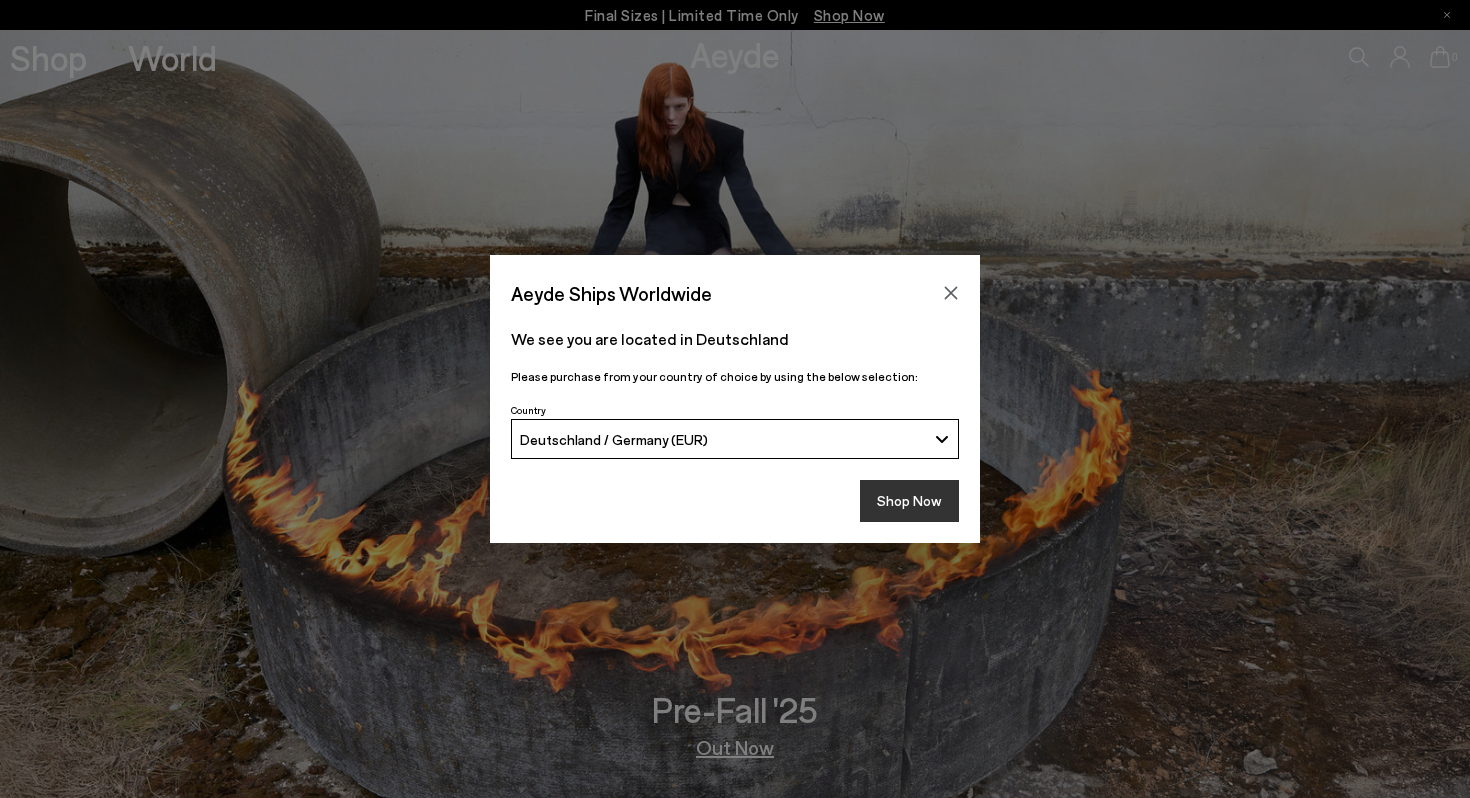 click on "Shop Now" at bounding box center [909, 501] 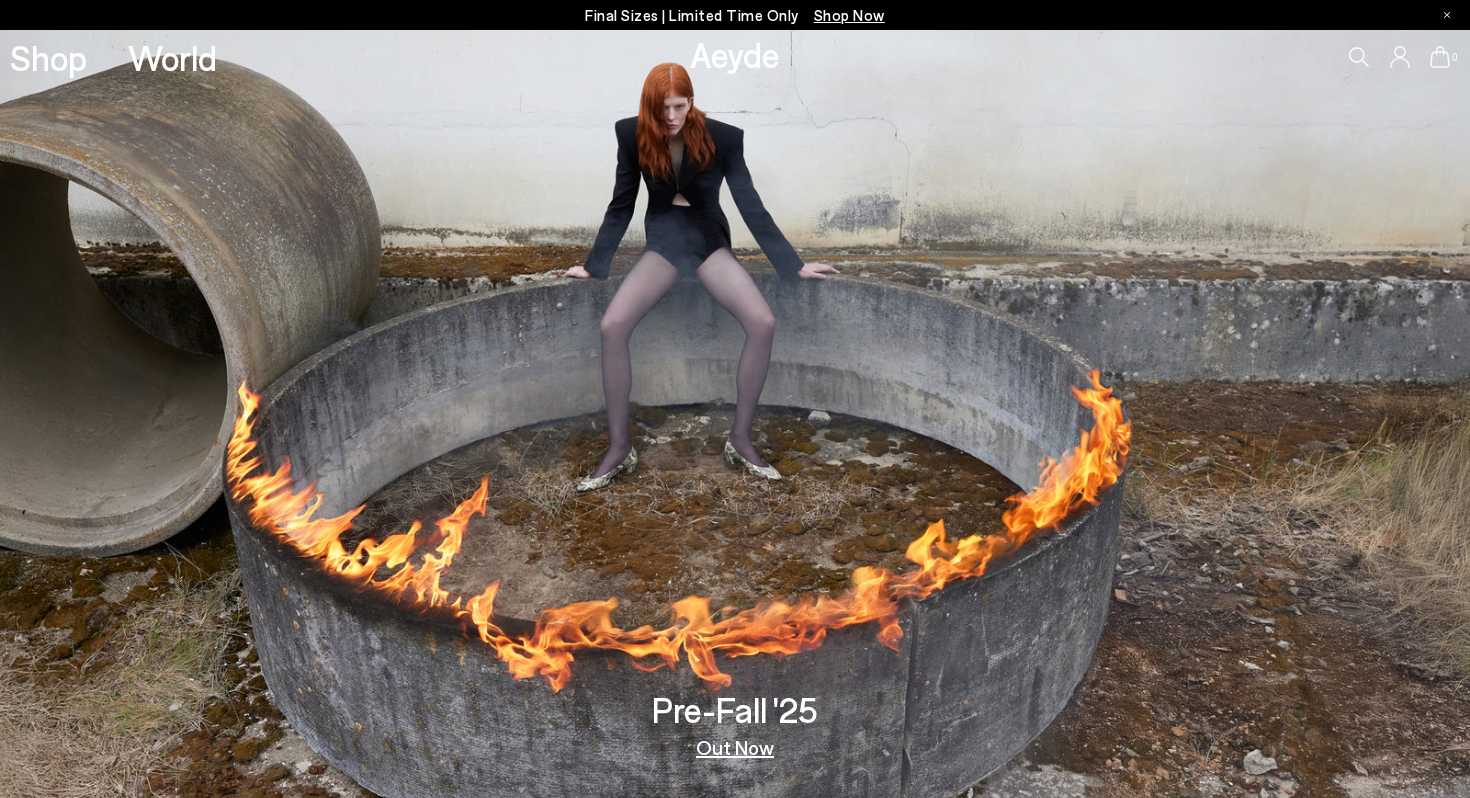scroll, scrollTop: 0, scrollLeft: 0, axis: both 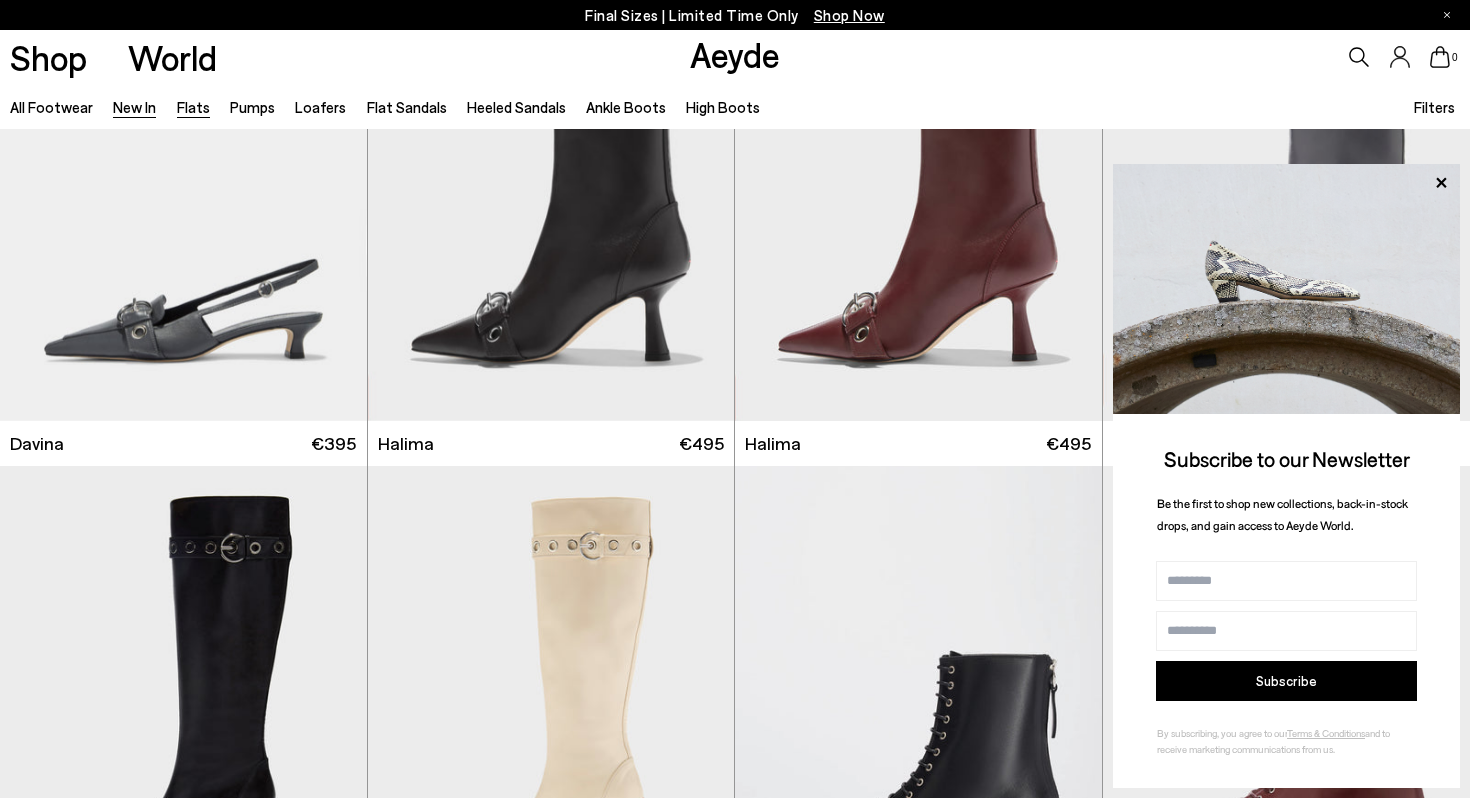 click on "Flats" at bounding box center (193, 107) 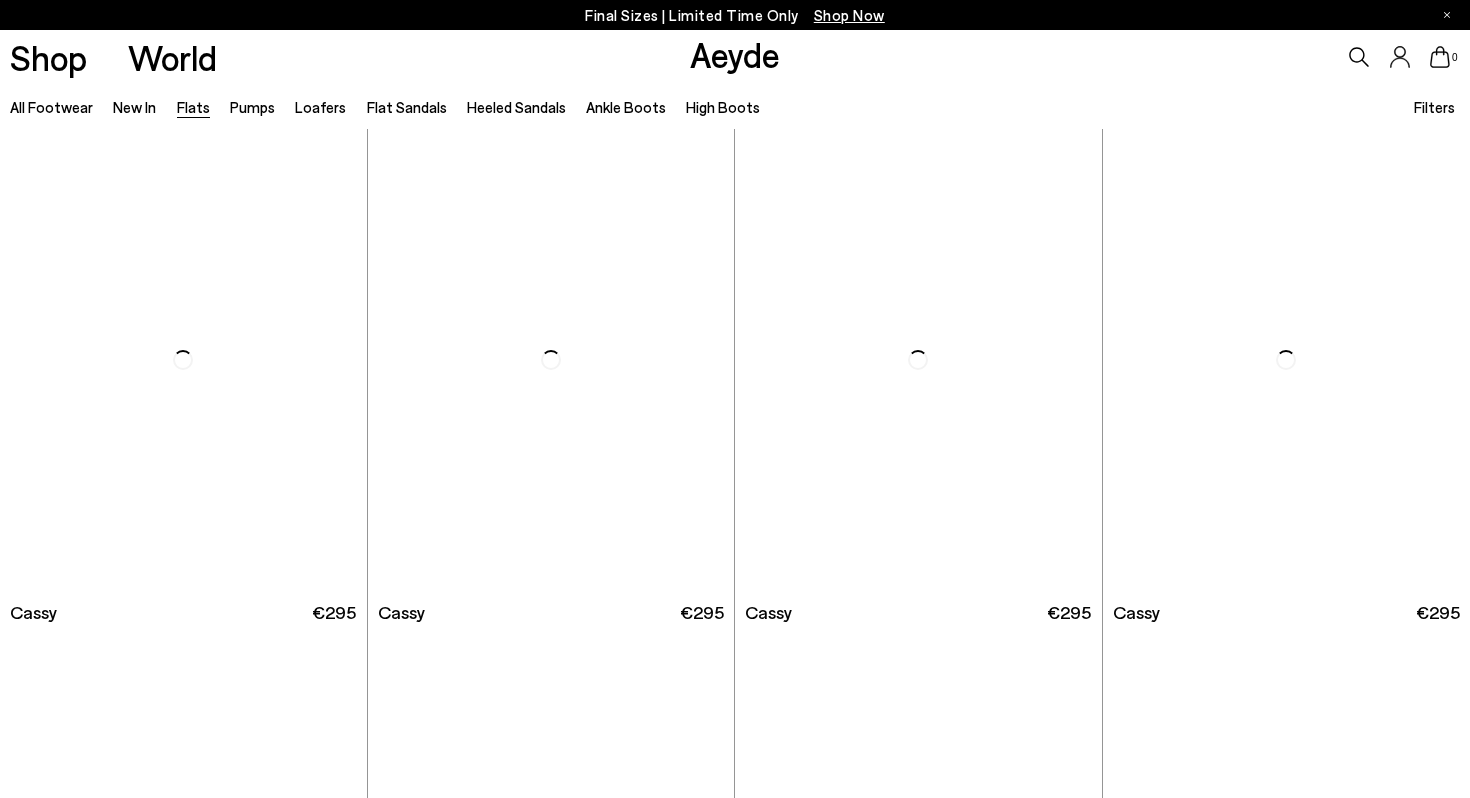 scroll, scrollTop: 0, scrollLeft: 0, axis: both 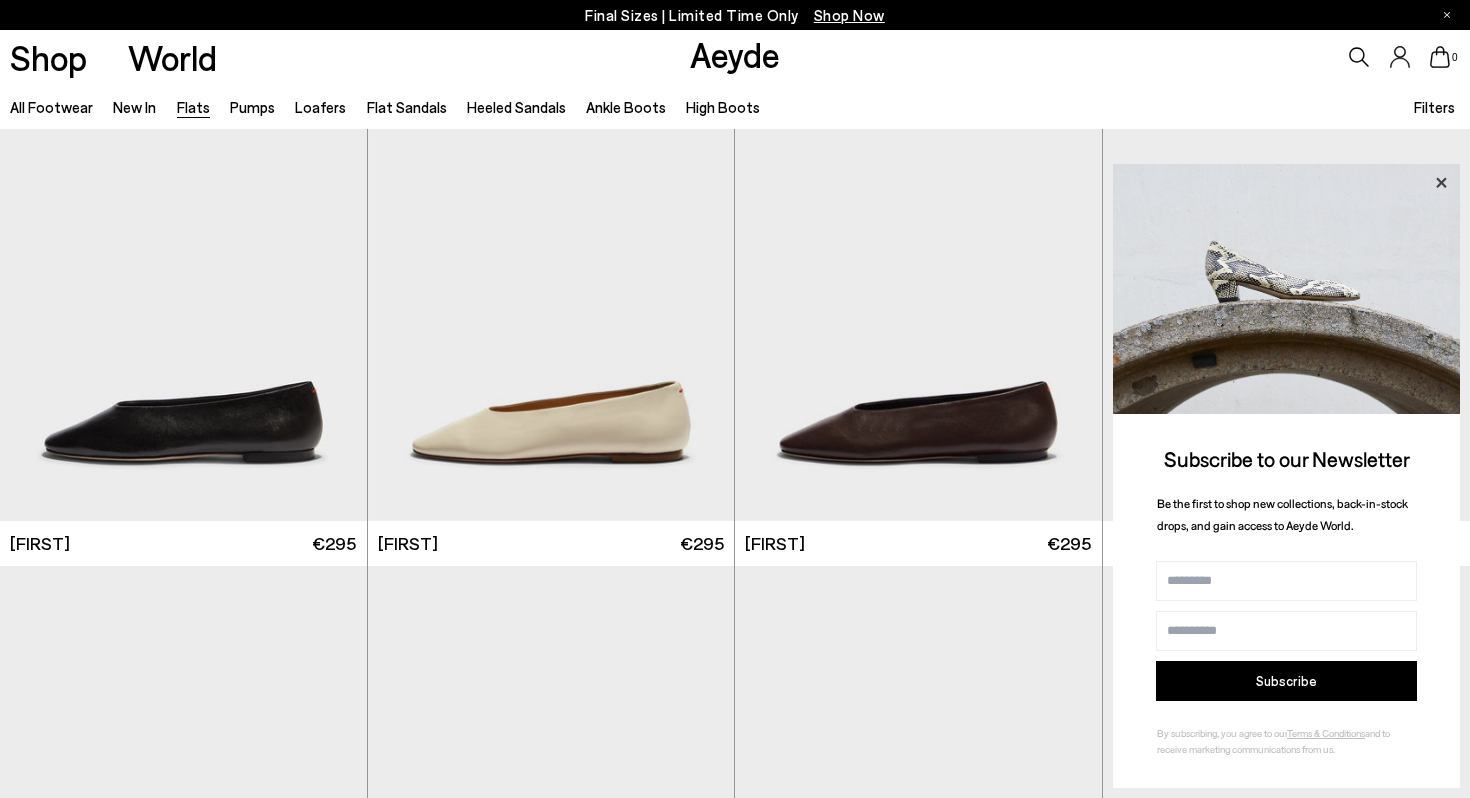 click 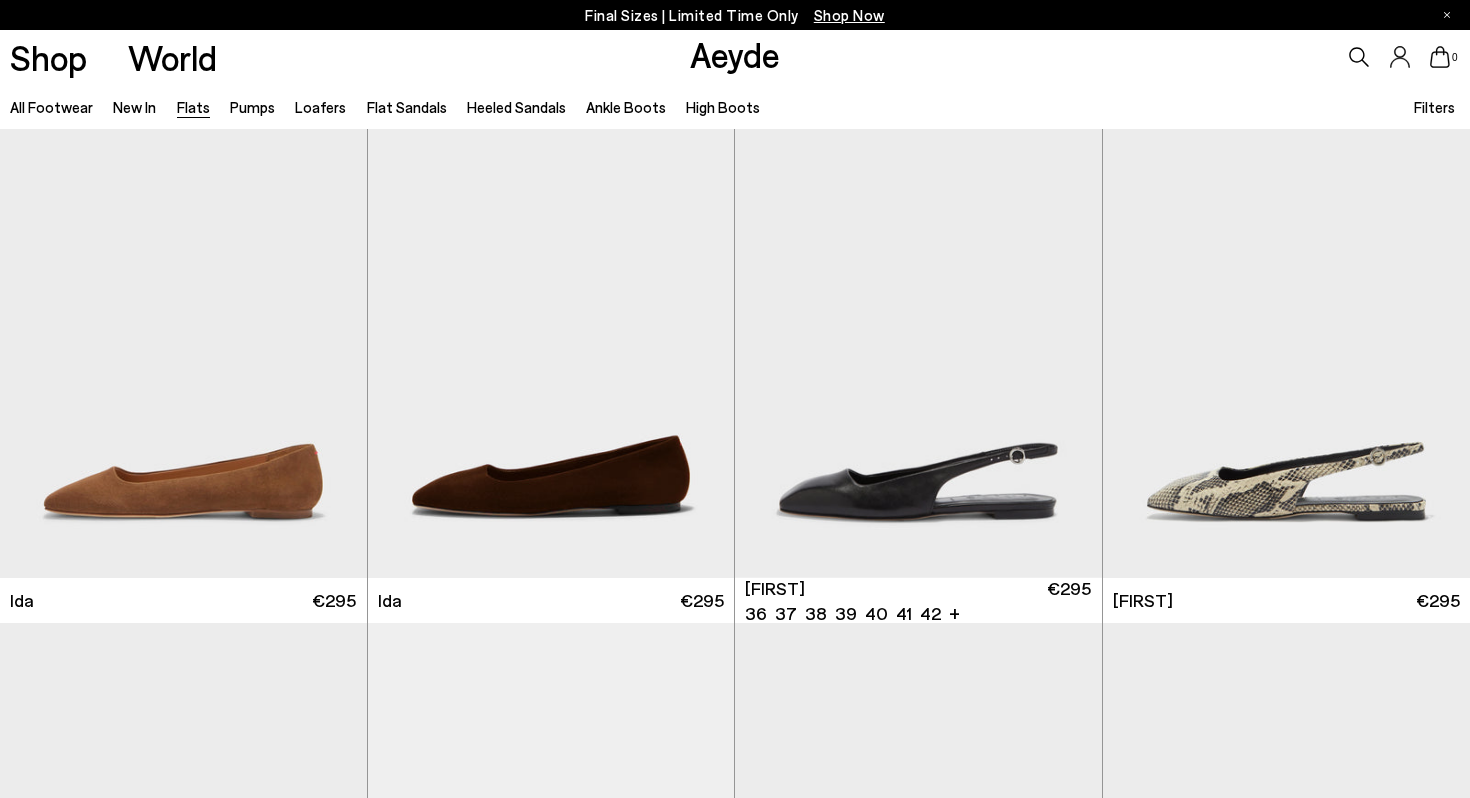 scroll, scrollTop: 6590, scrollLeft: 0, axis: vertical 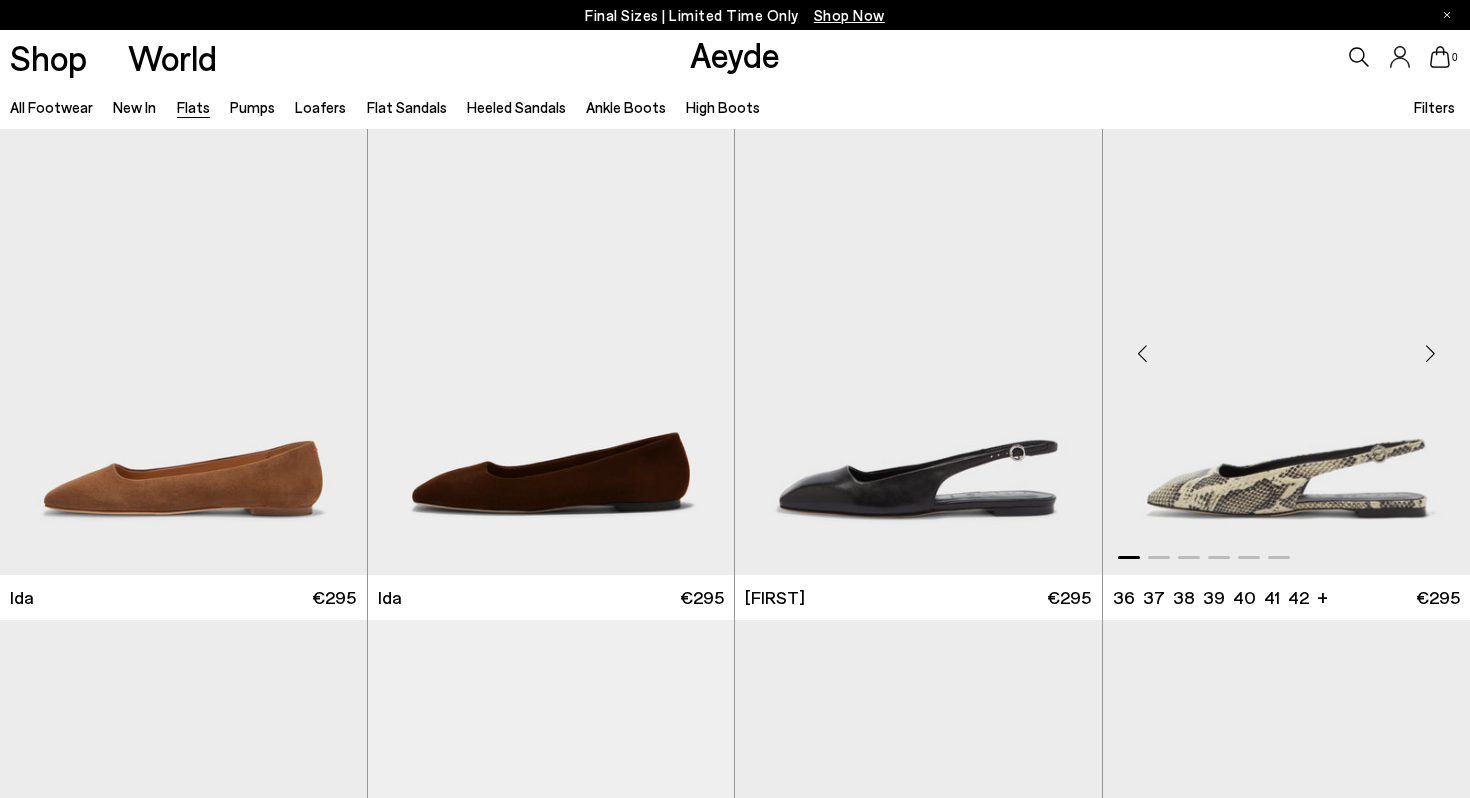click at bounding box center [1430, 353] 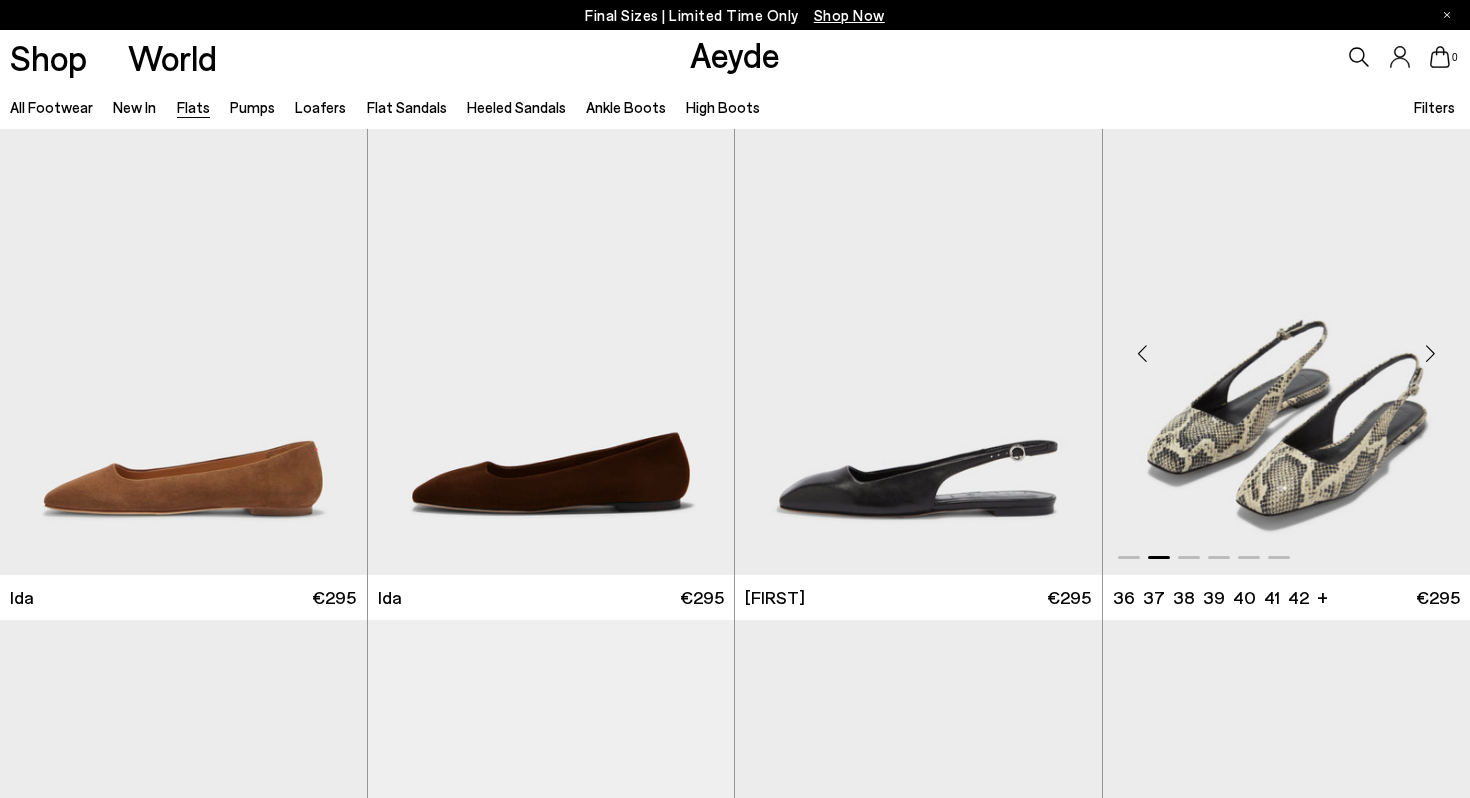 click at bounding box center [1430, 353] 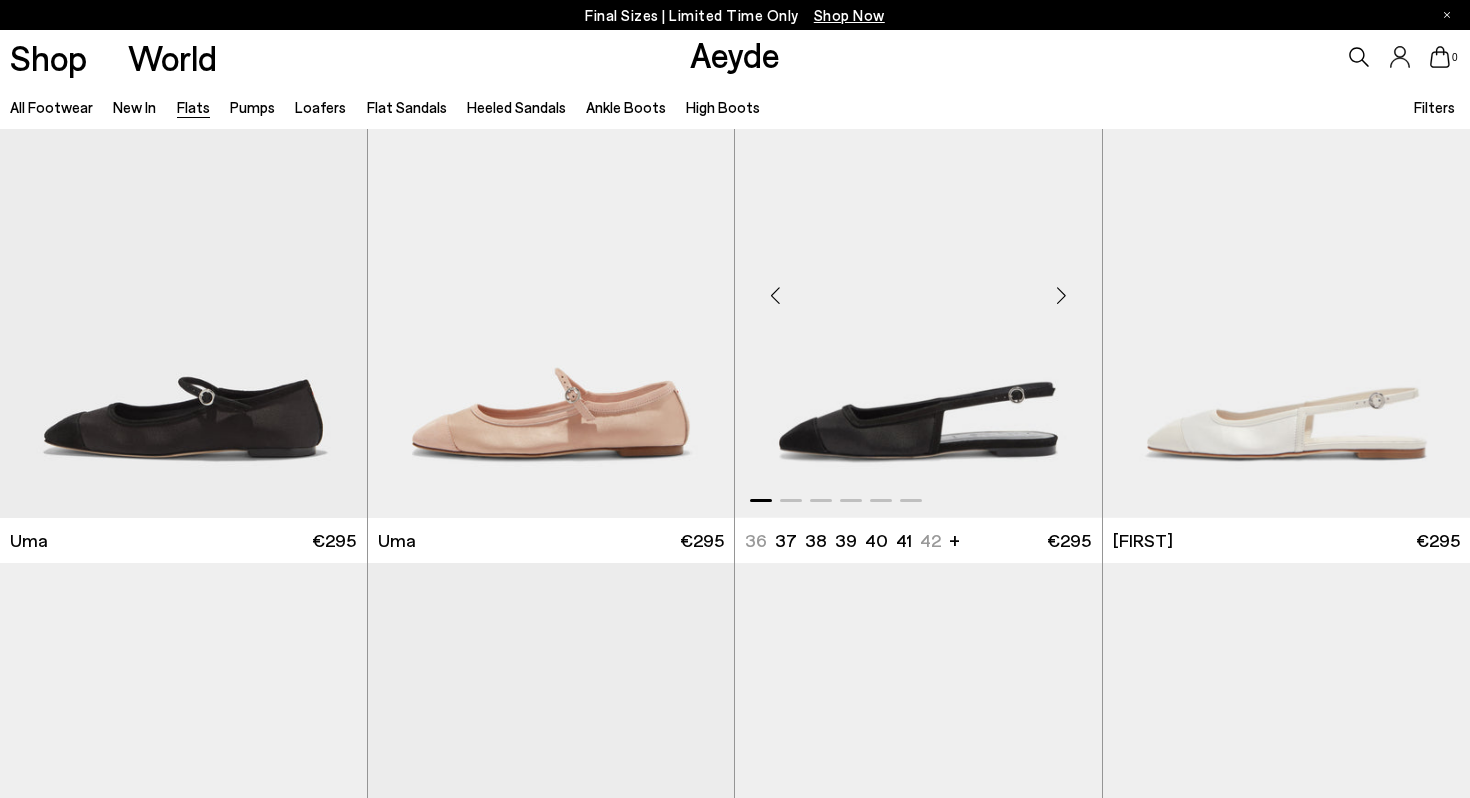 scroll, scrollTop: 8629, scrollLeft: 0, axis: vertical 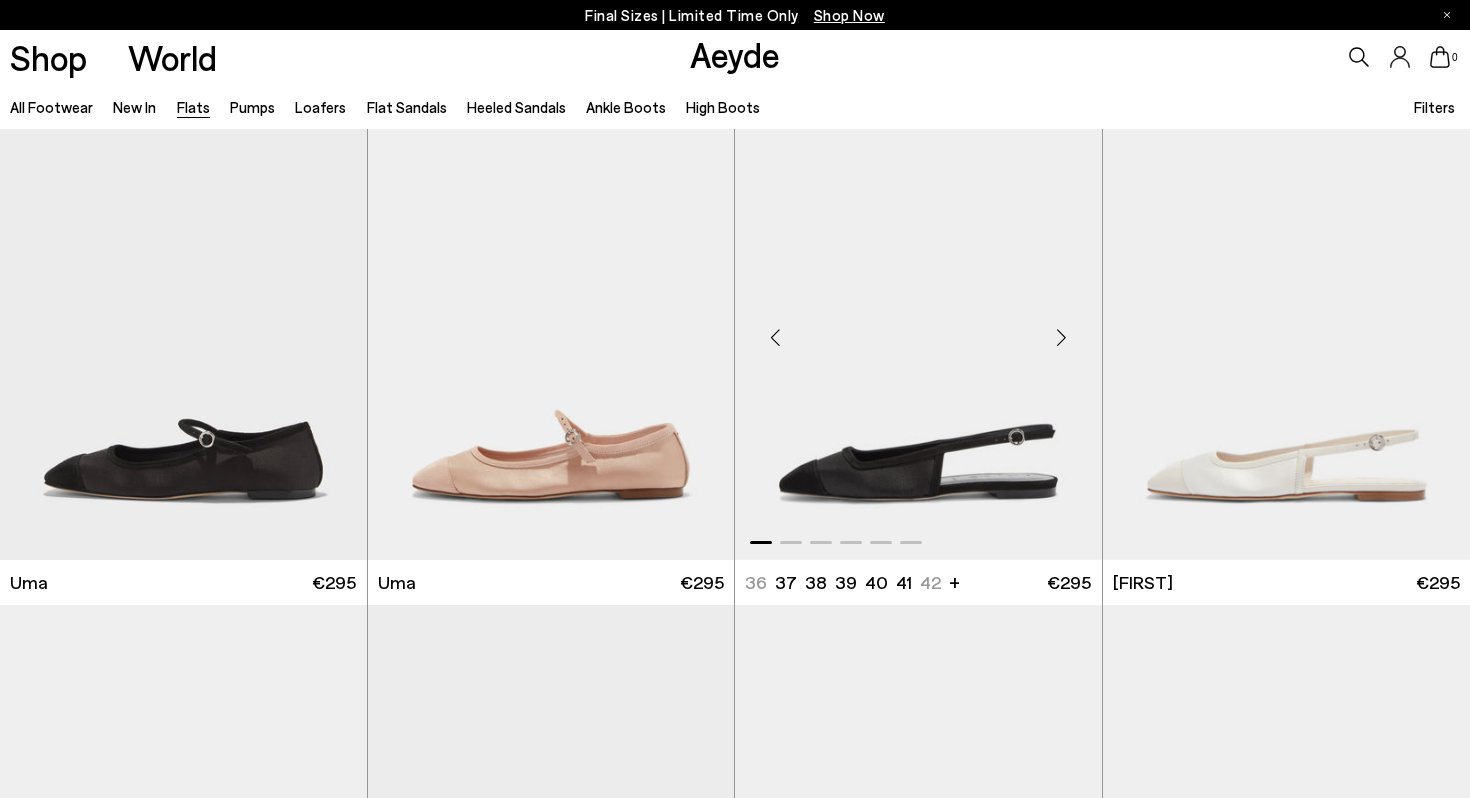 click at bounding box center [918, 329] 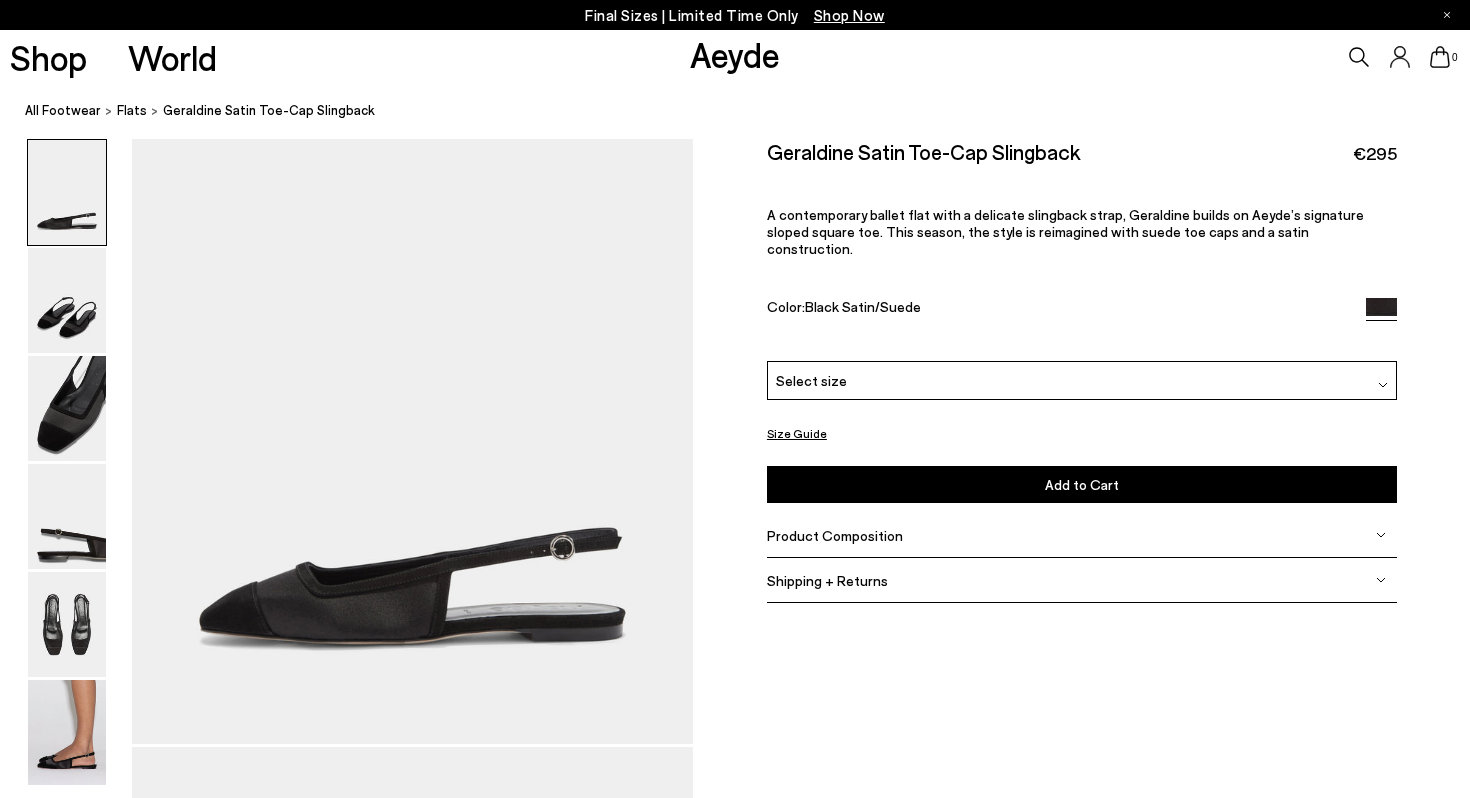 scroll, scrollTop: 0, scrollLeft: 0, axis: both 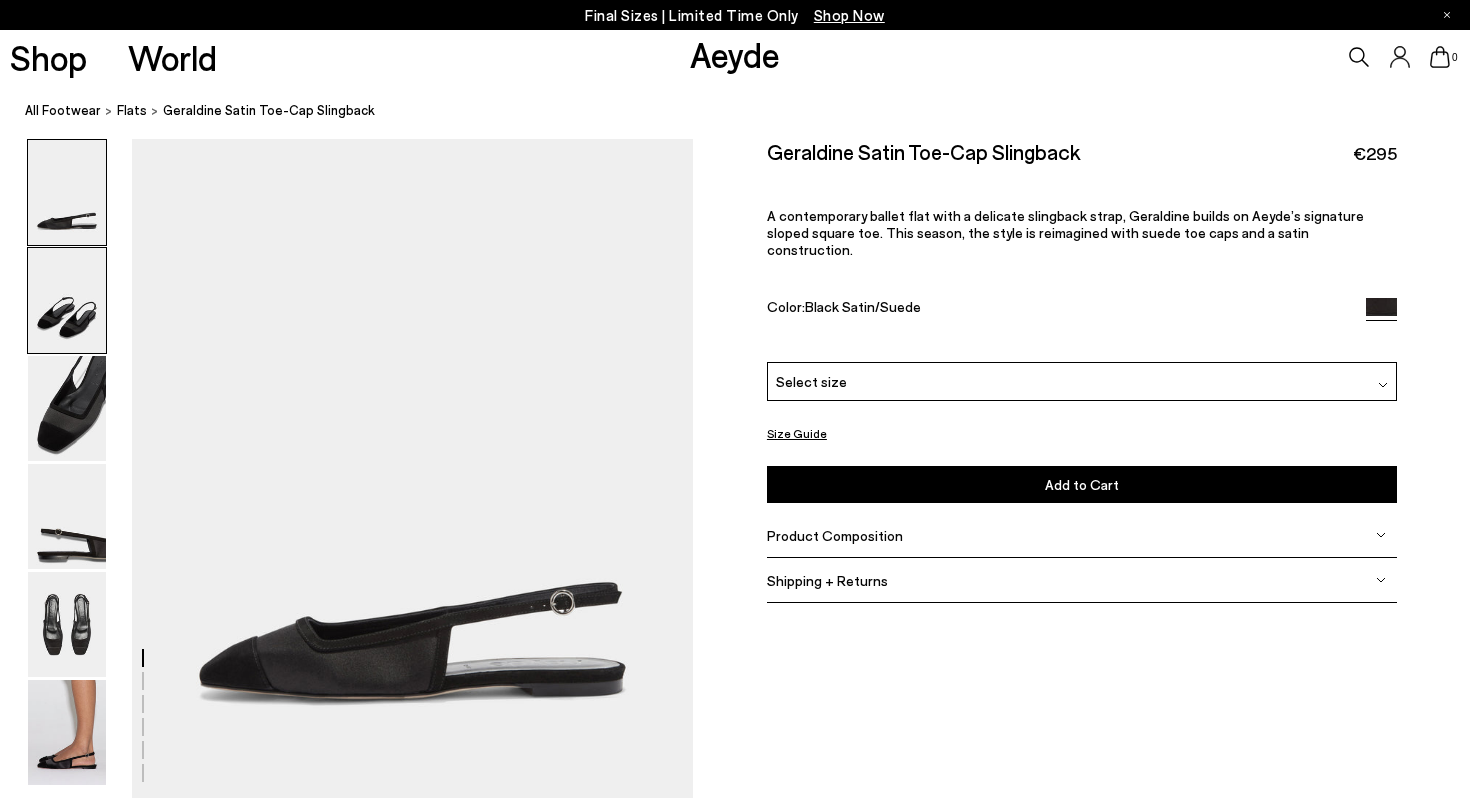 click at bounding box center [67, 300] 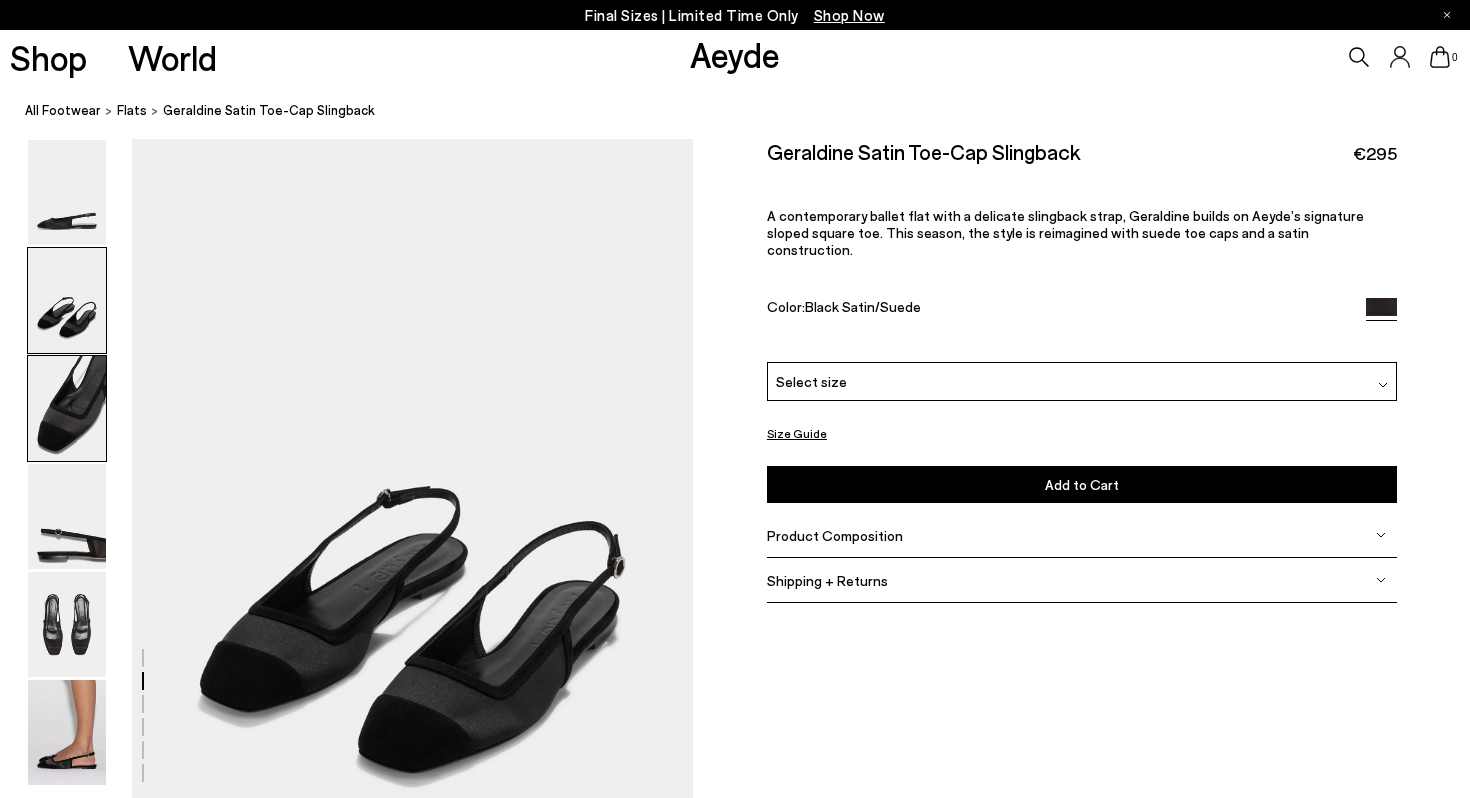 click at bounding box center (67, 408) 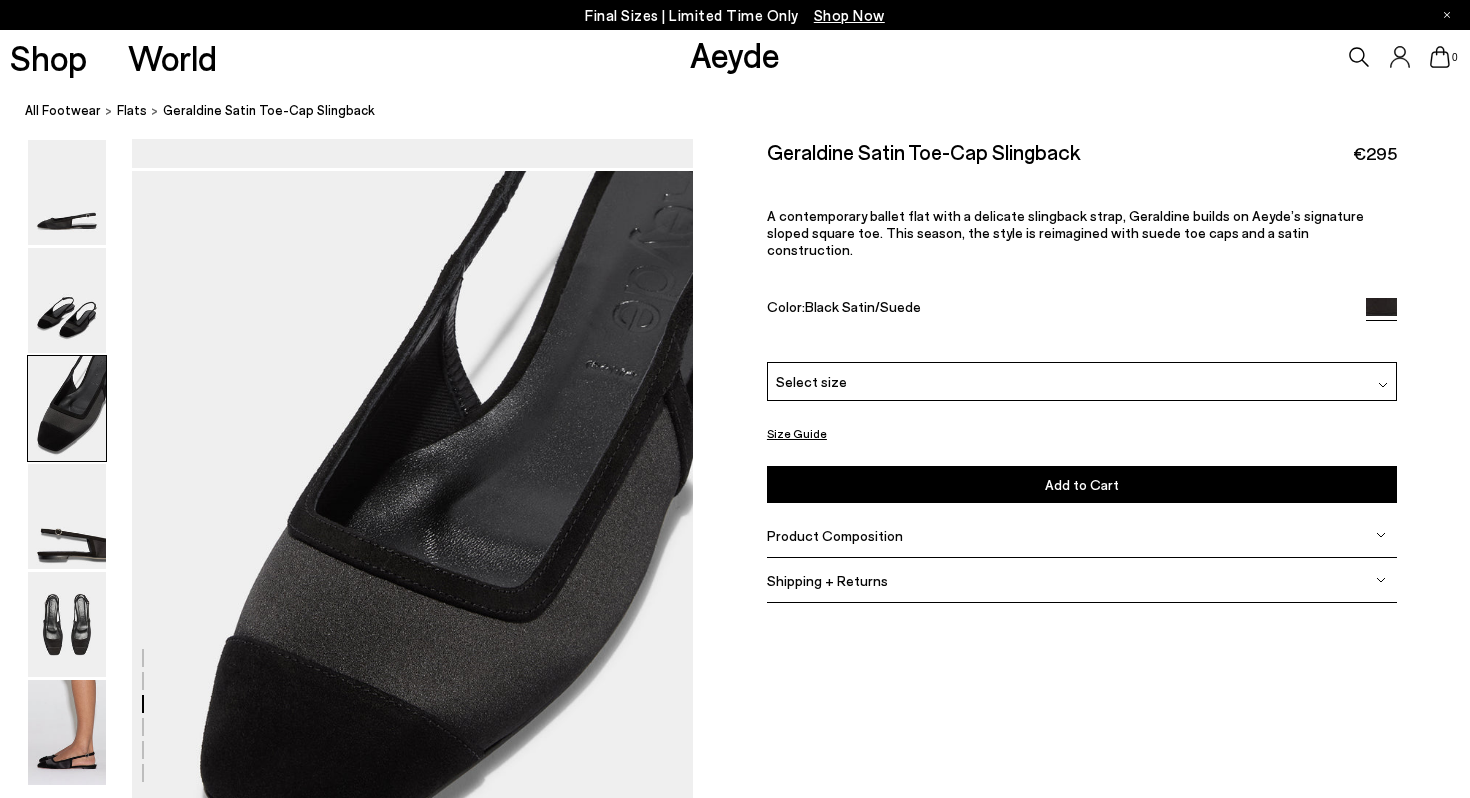 scroll, scrollTop: 1415, scrollLeft: 0, axis: vertical 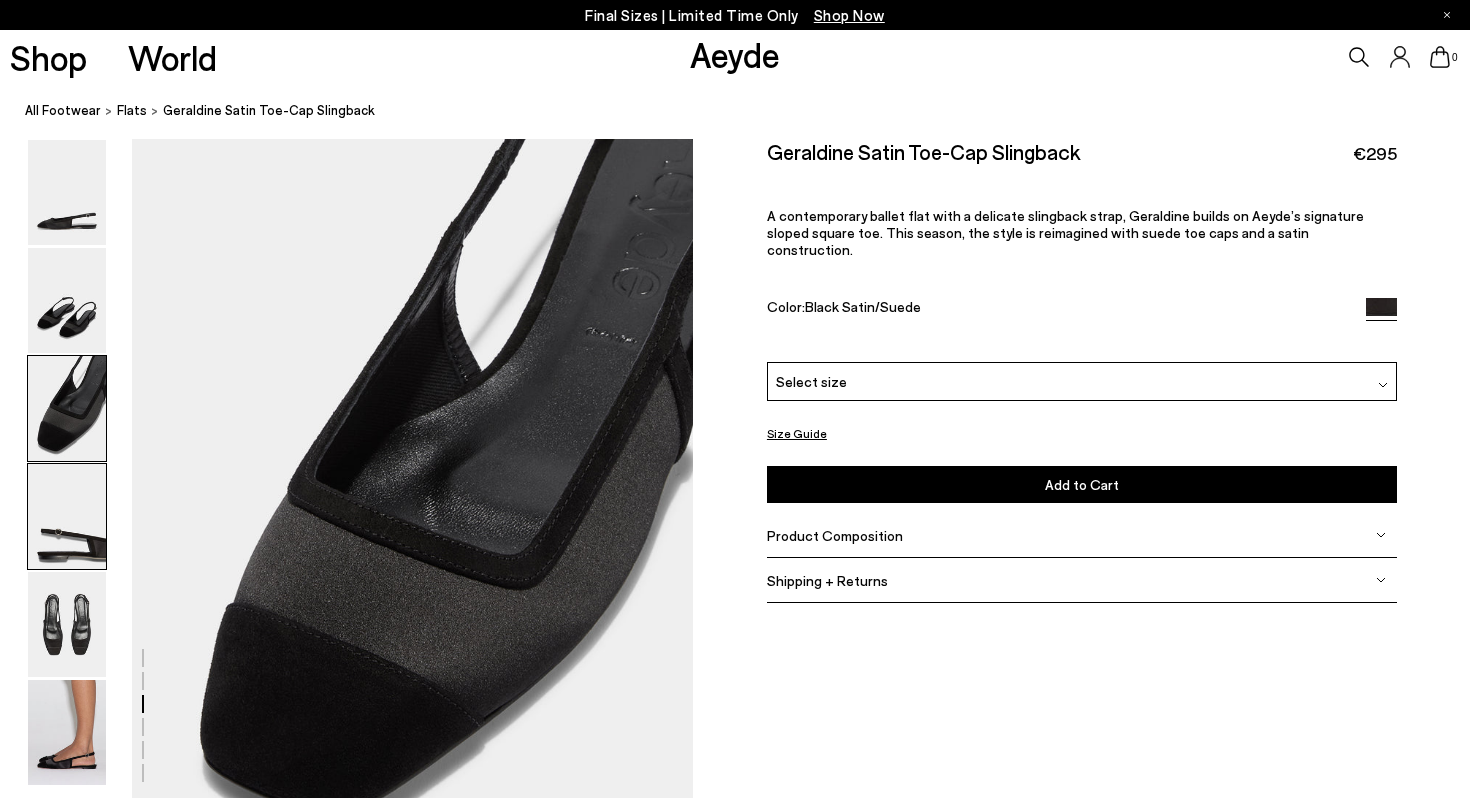 click at bounding box center [67, 516] 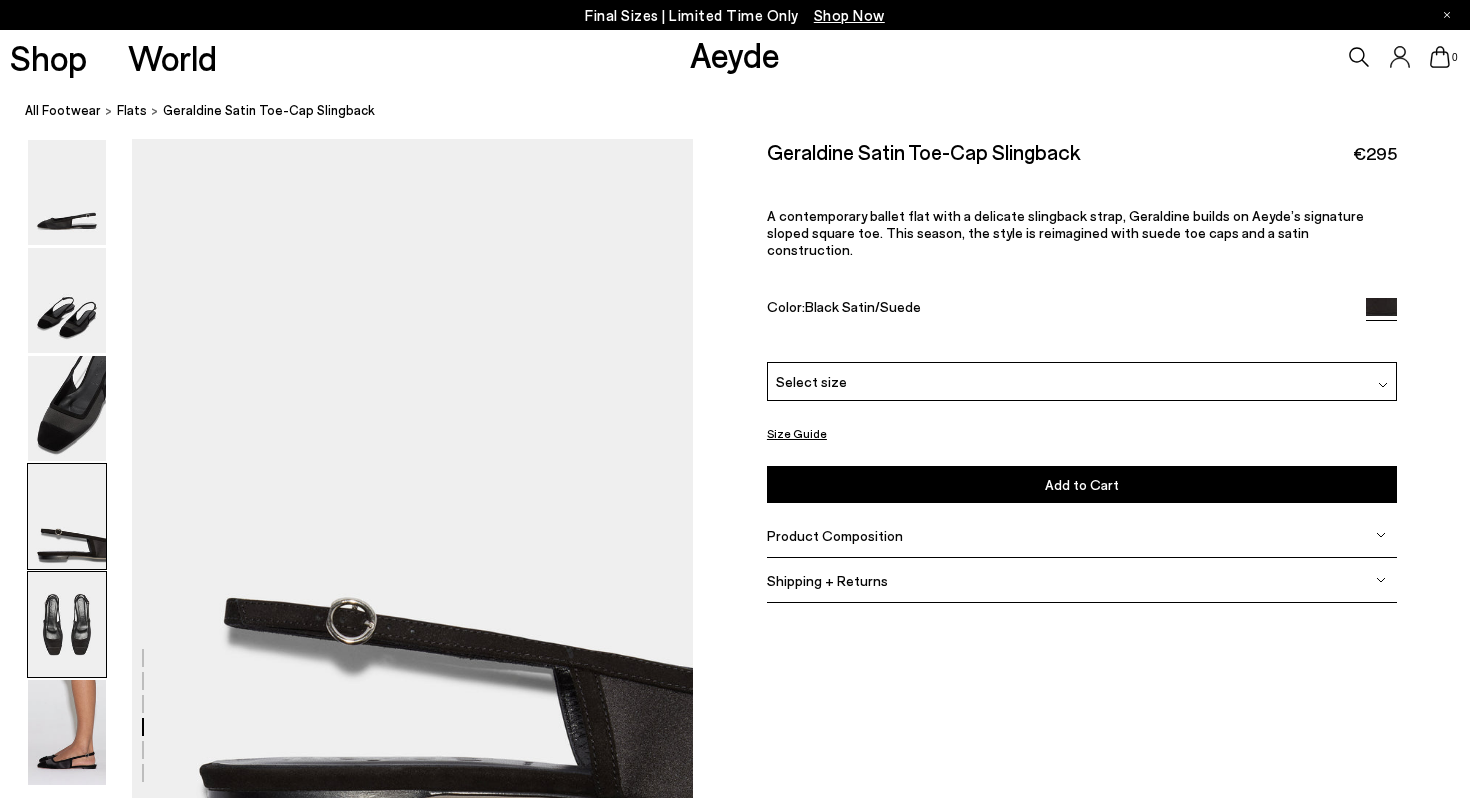 click at bounding box center [67, 624] 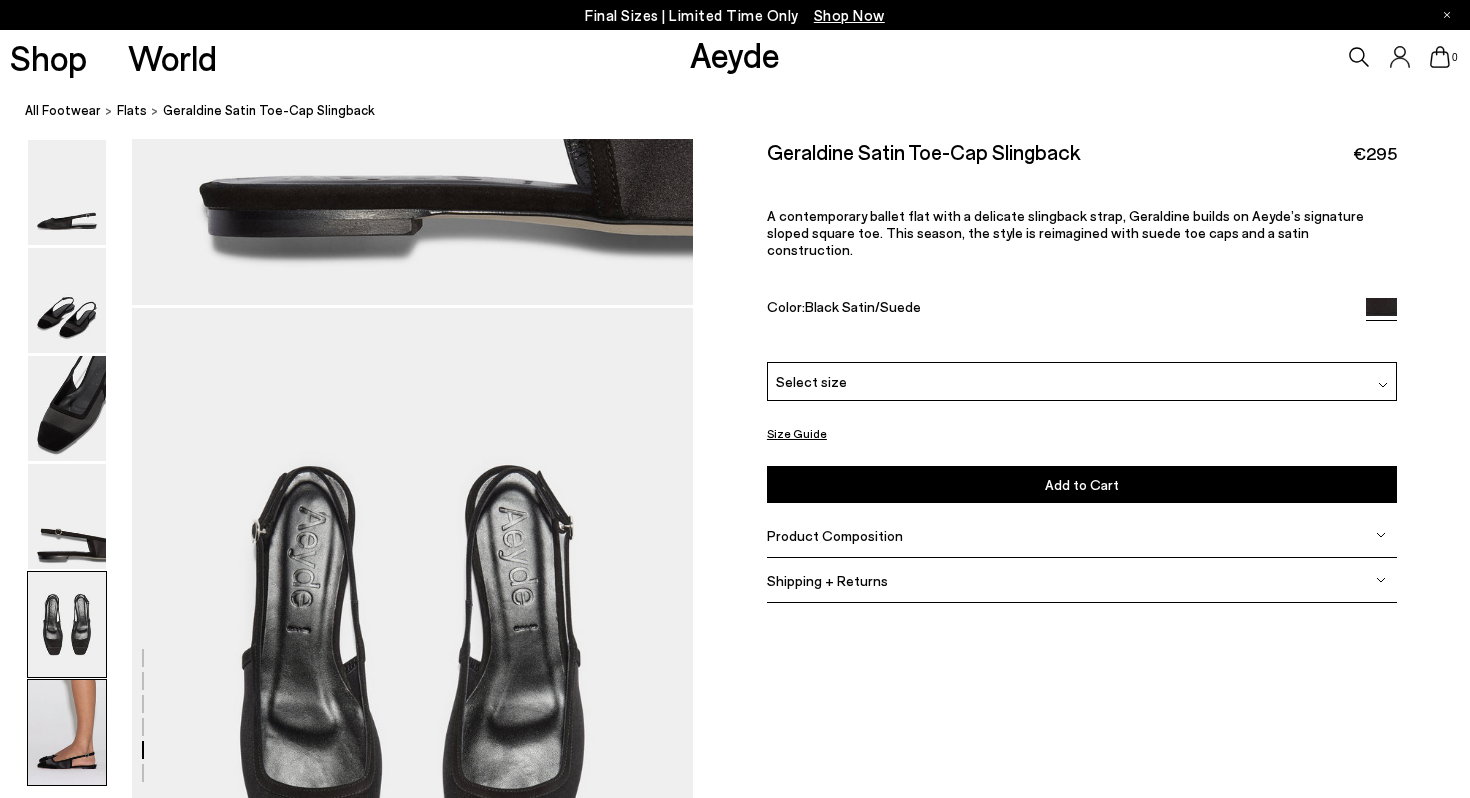 scroll, scrollTop: 2918, scrollLeft: 0, axis: vertical 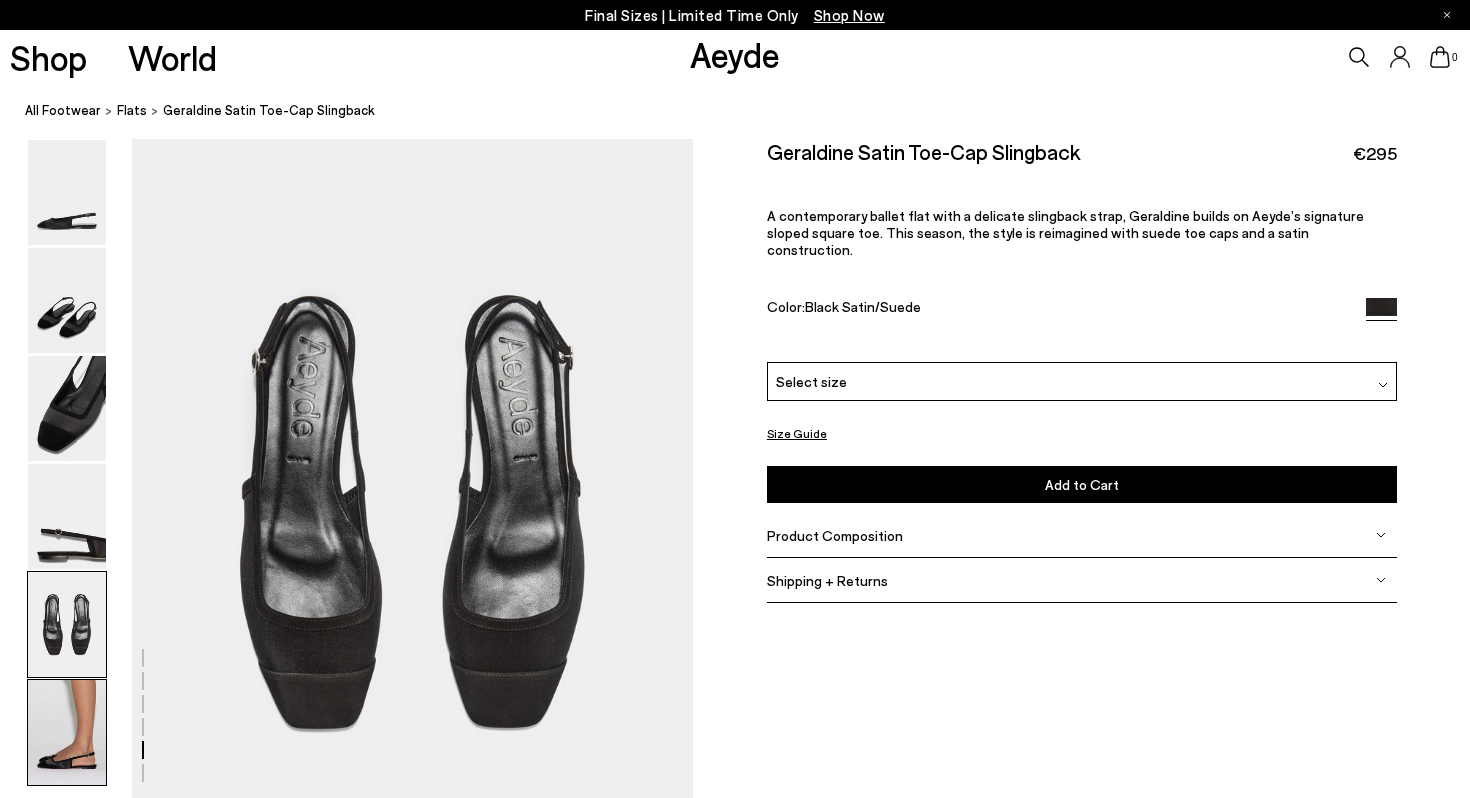 click at bounding box center [67, 732] 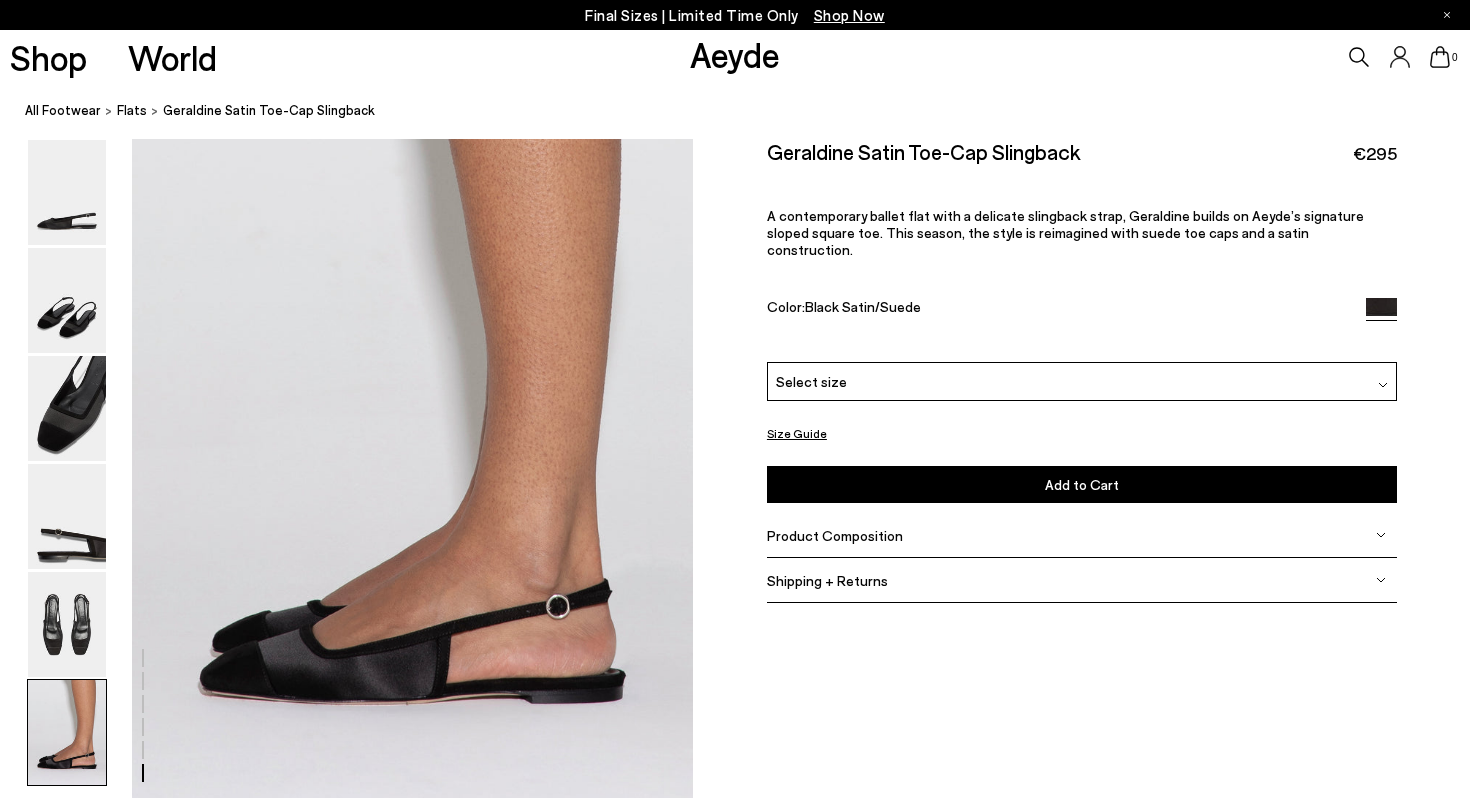 scroll, scrollTop: 3531, scrollLeft: 0, axis: vertical 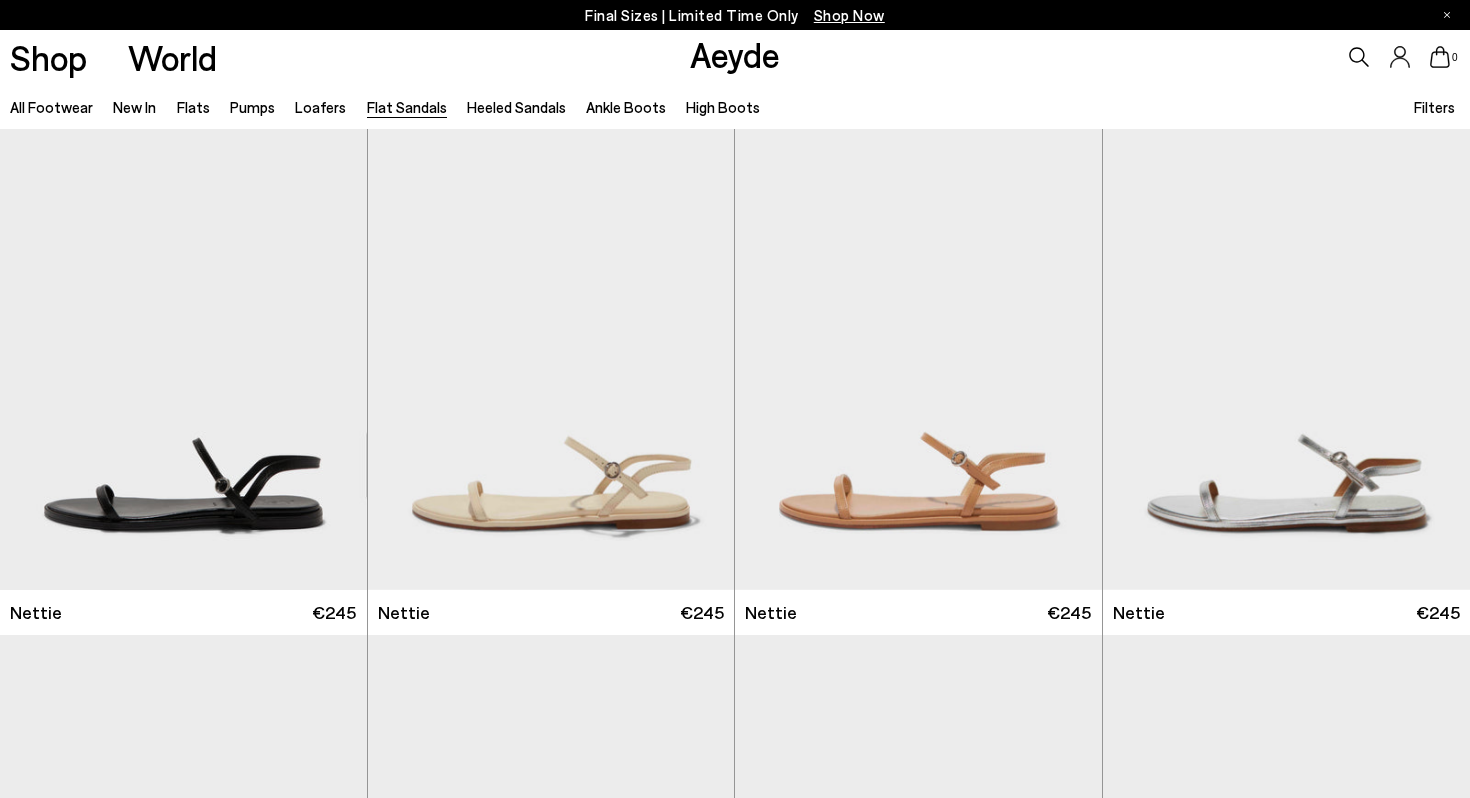 click 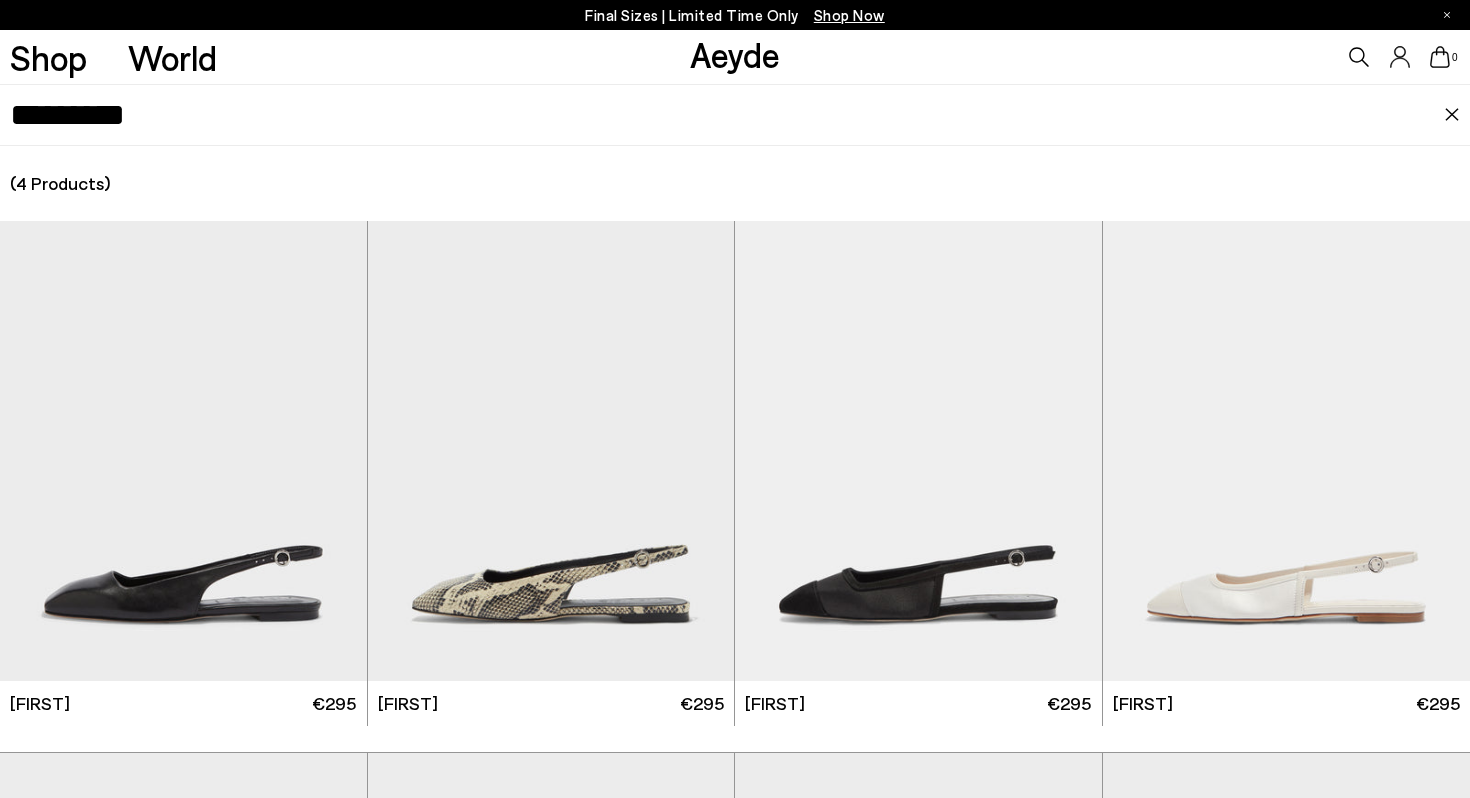 scroll, scrollTop: 24, scrollLeft: 0, axis: vertical 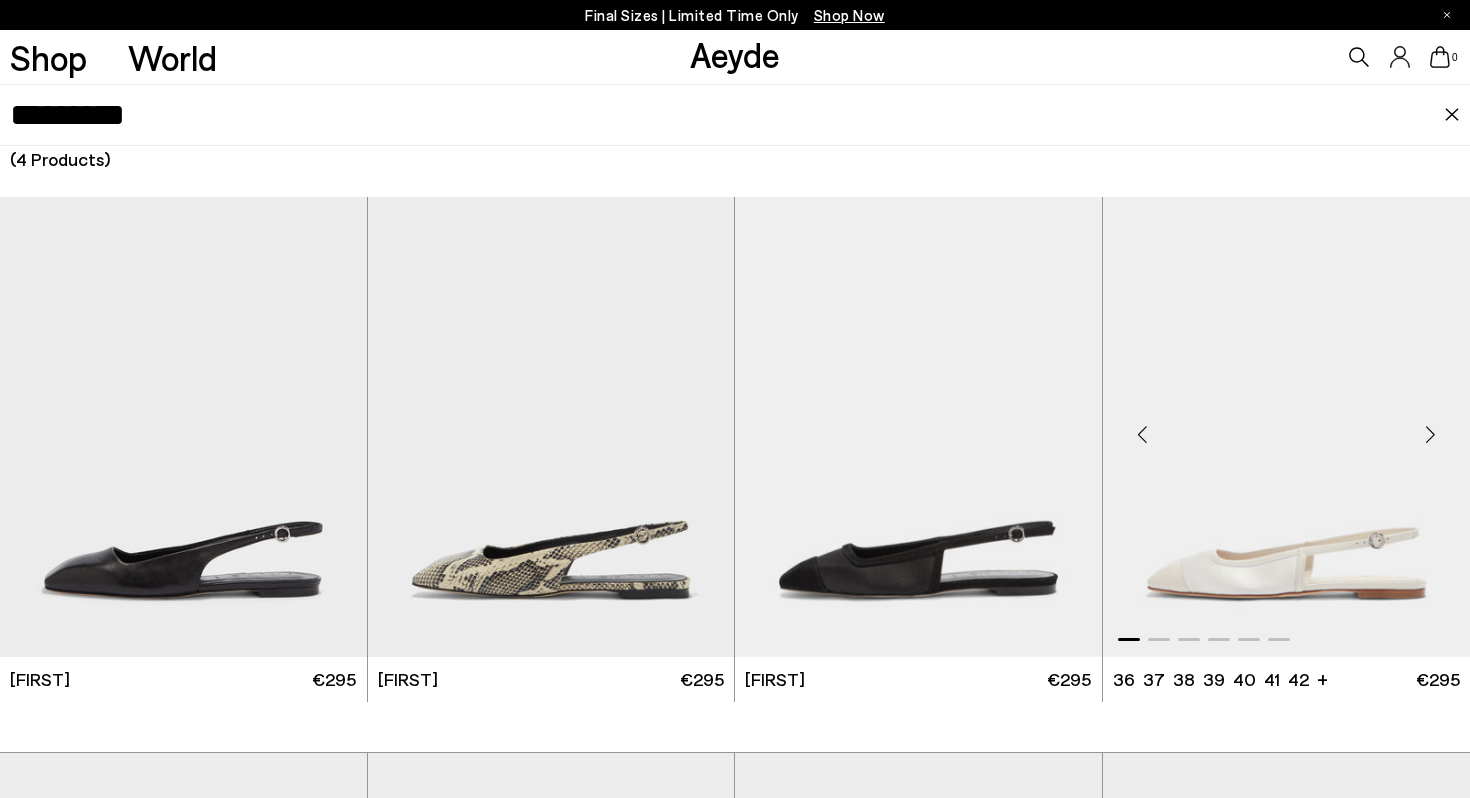 type on "*********" 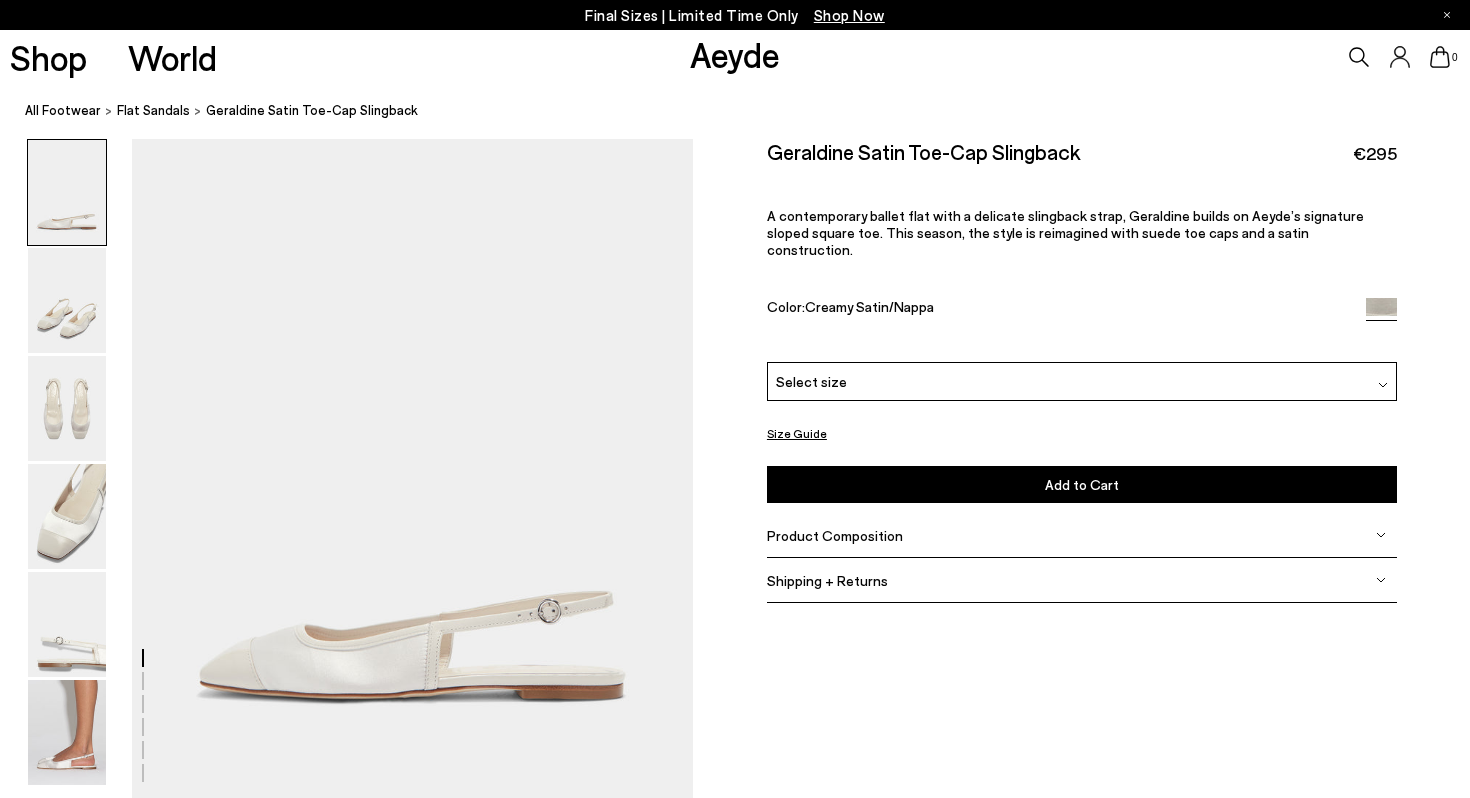 scroll, scrollTop: 0, scrollLeft: 0, axis: both 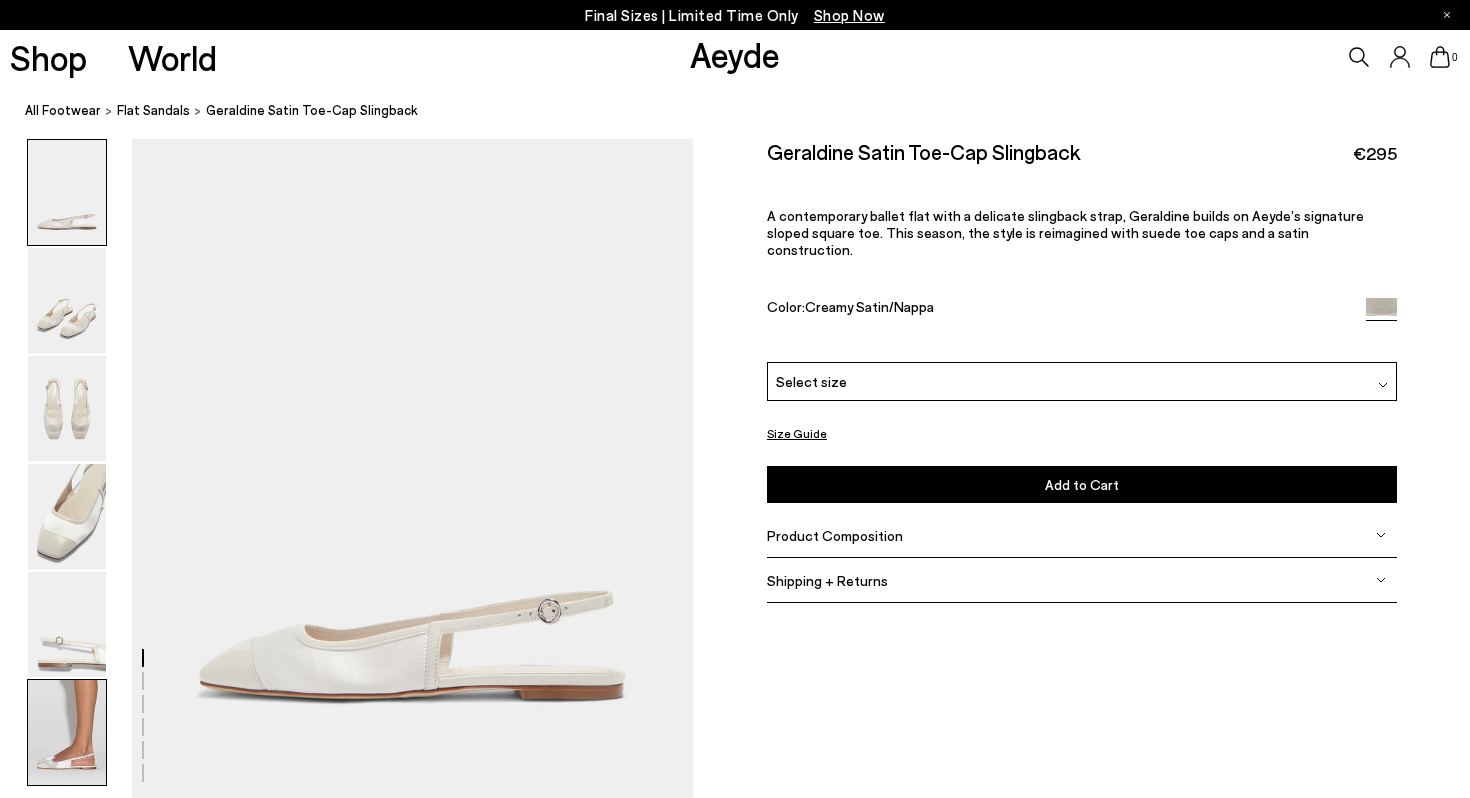 click at bounding box center (67, 732) 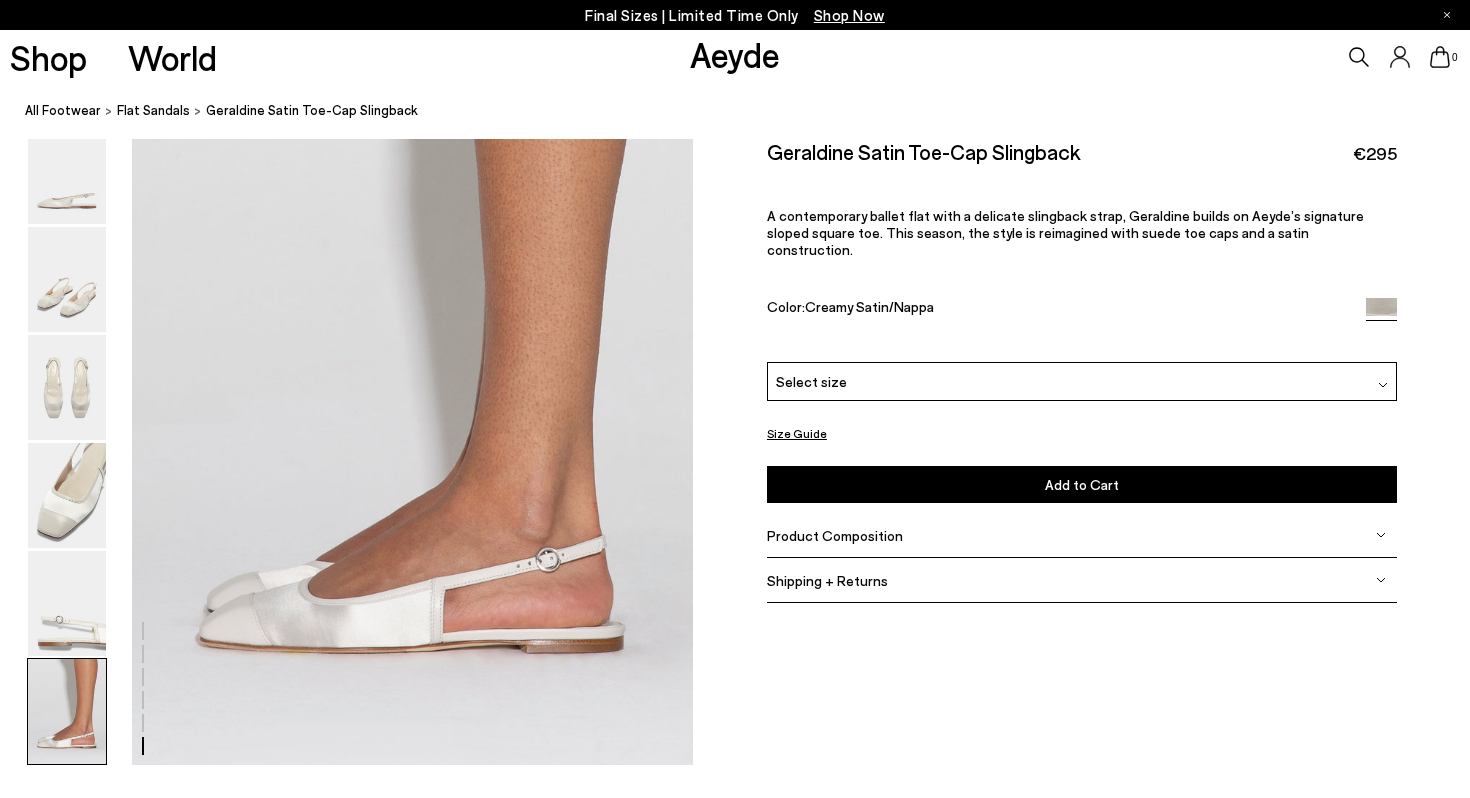 scroll, scrollTop: 3807, scrollLeft: 0, axis: vertical 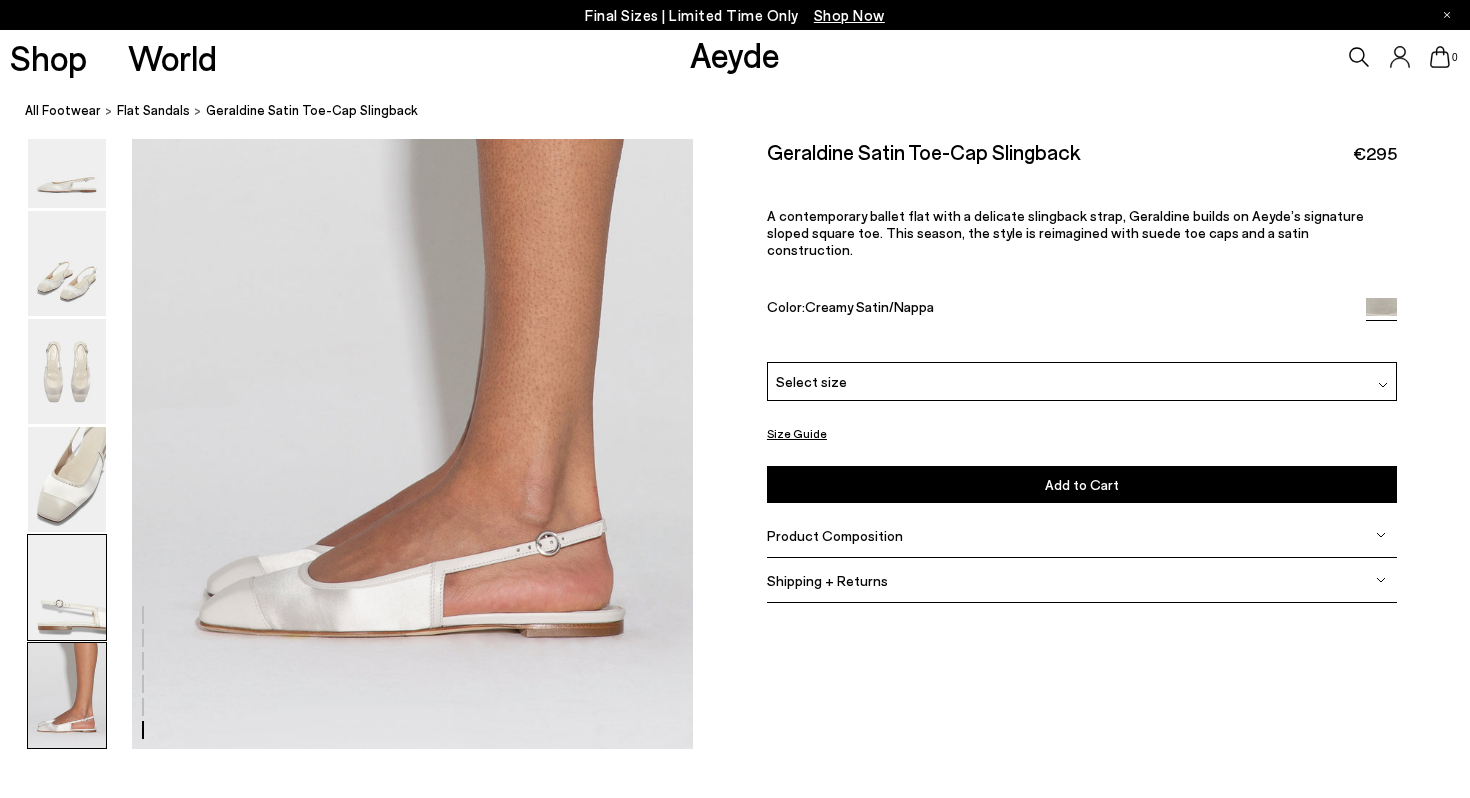 click at bounding box center (67, 587) 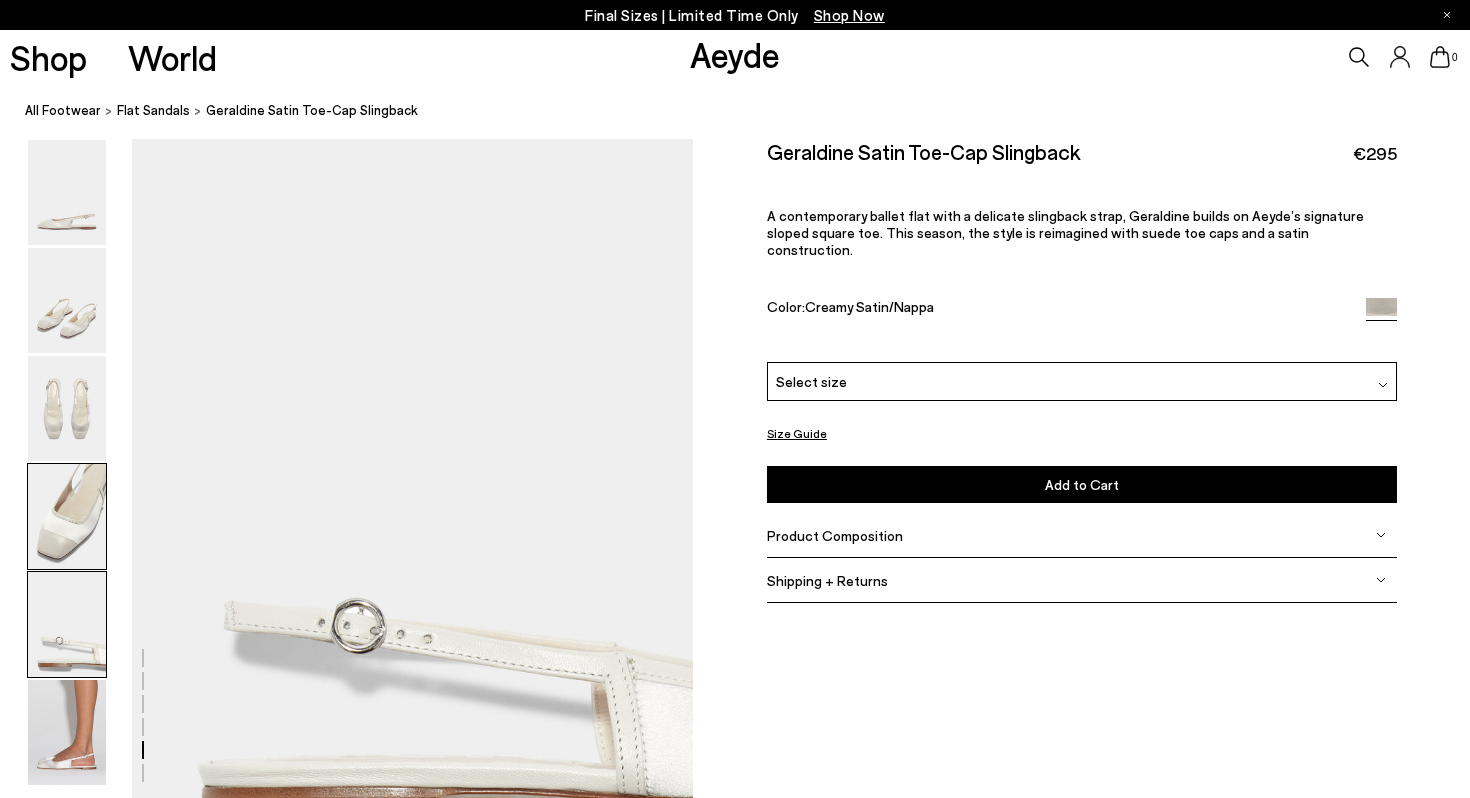 click at bounding box center (67, 516) 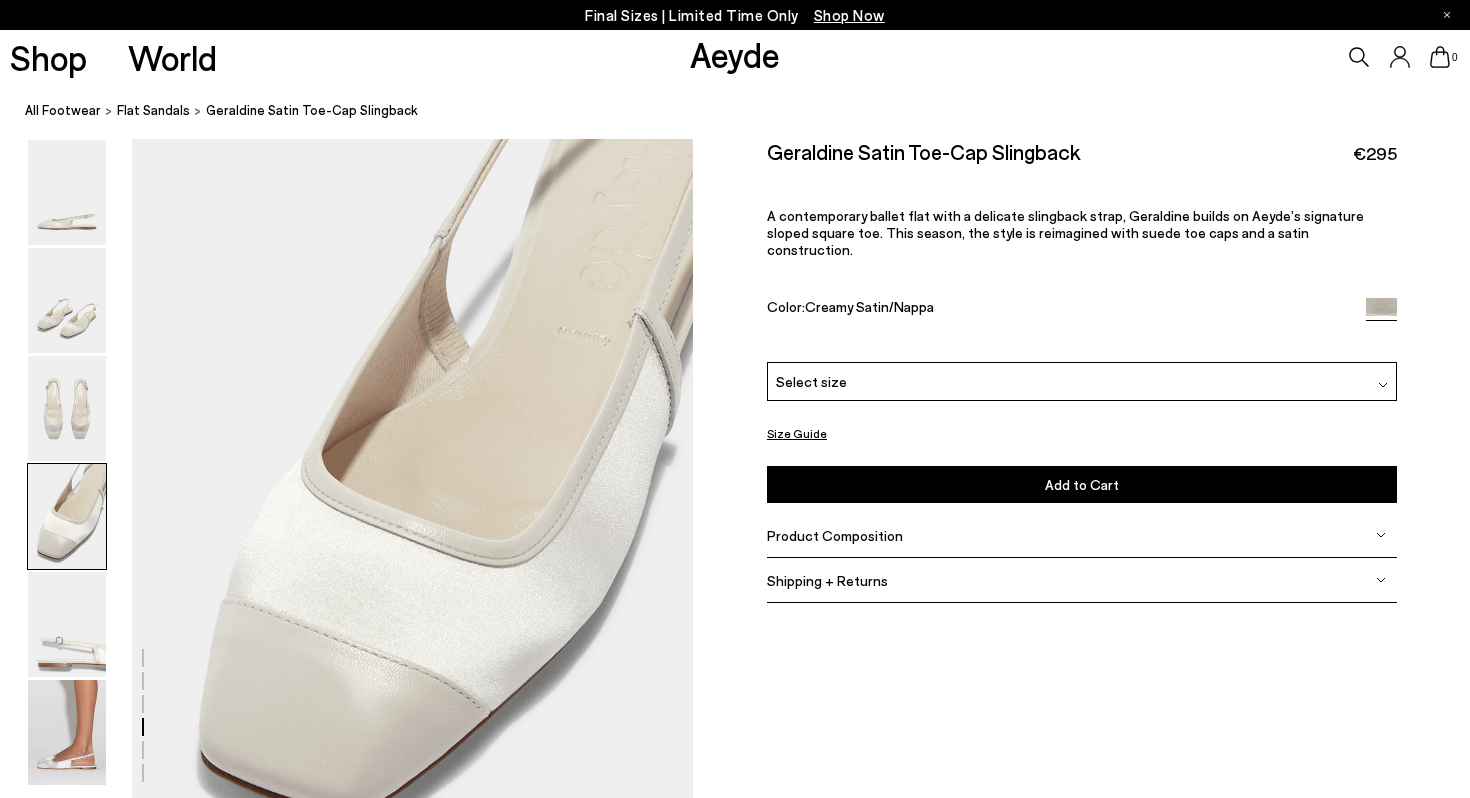 scroll, scrollTop: 2167, scrollLeft: 0, axis: vertical 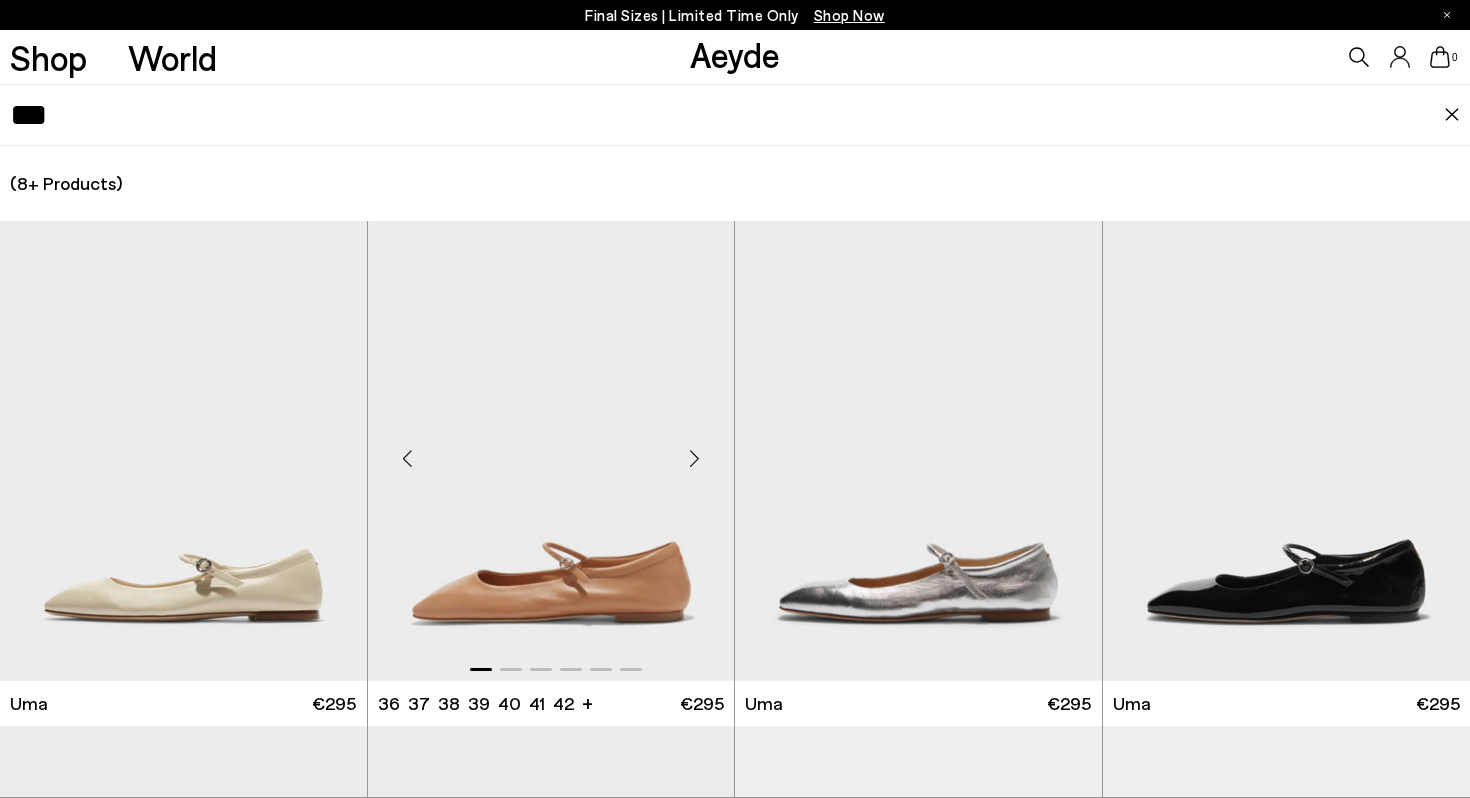 type on "***" 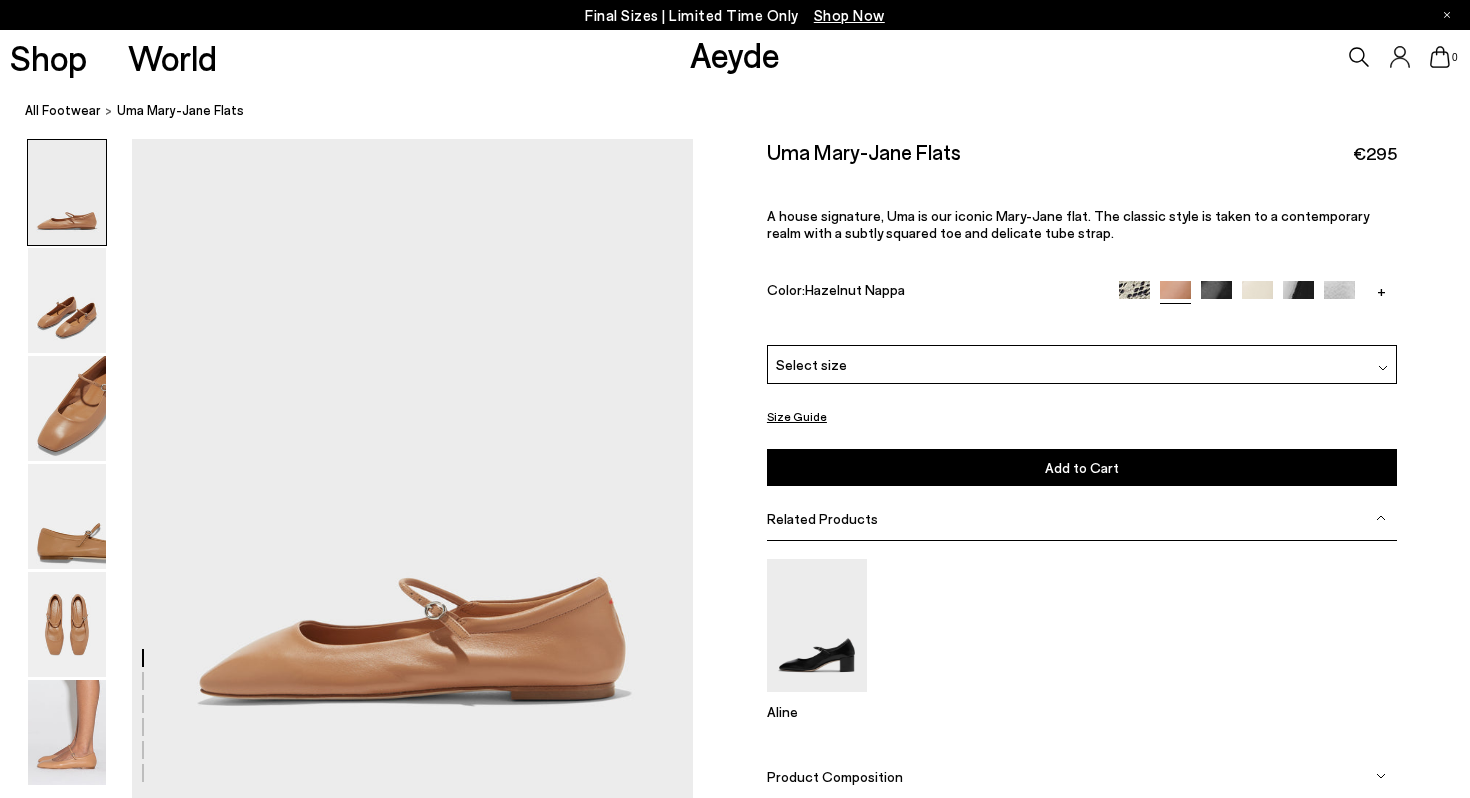 scroll, scrollTop: 0, scrollLeft: 0, axis: both 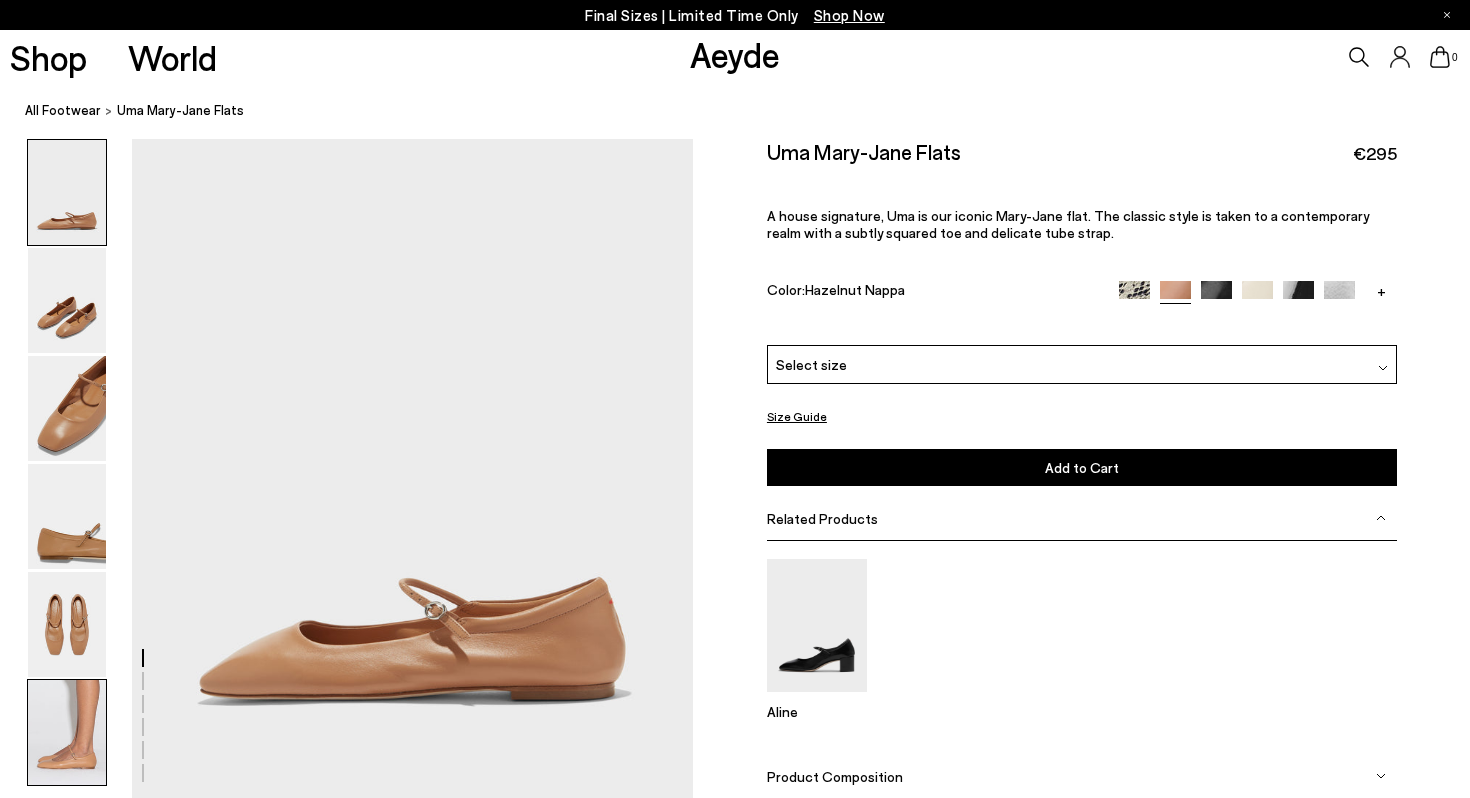 click at bounding box center (67, 732) 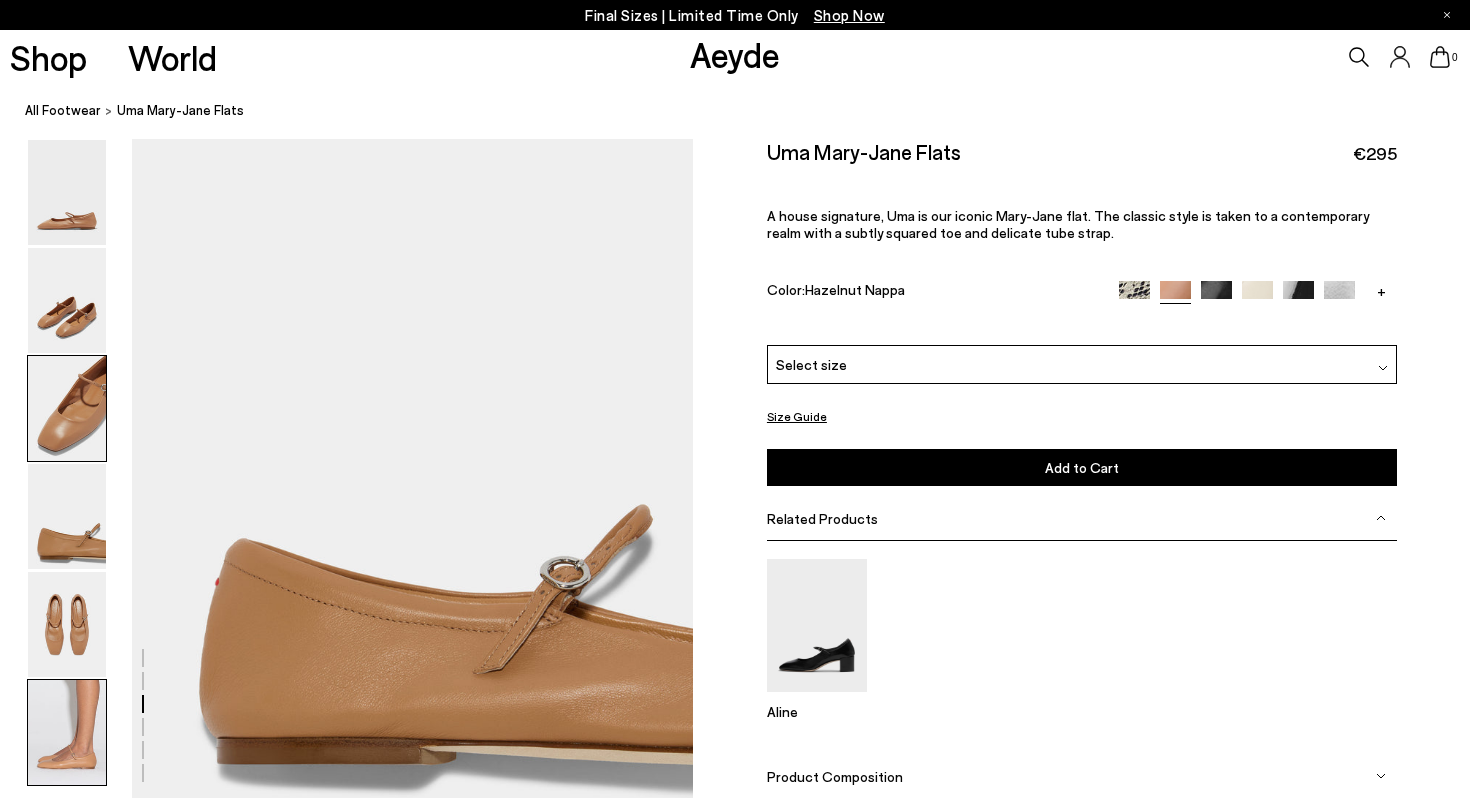 scroll, scrollTop: 1753, scrollLeft: 0, axis: vertical 